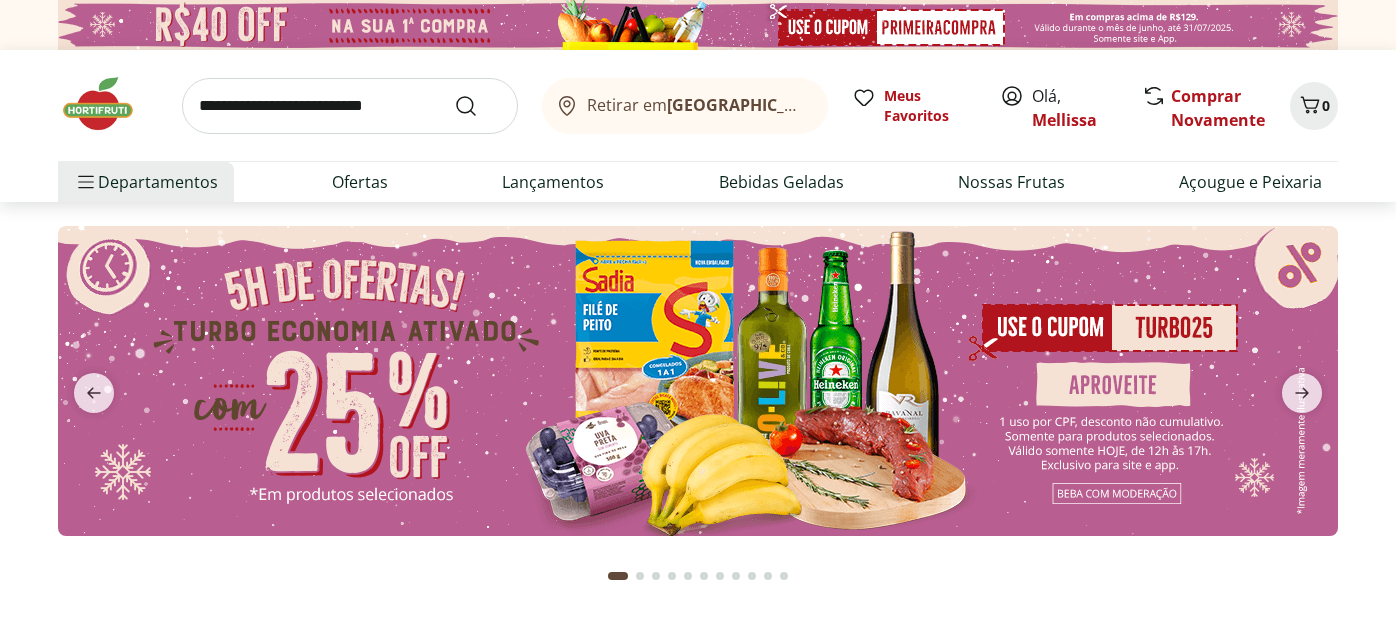 scroll, scrollTop: 0, scrollLeft: 0, axis: both 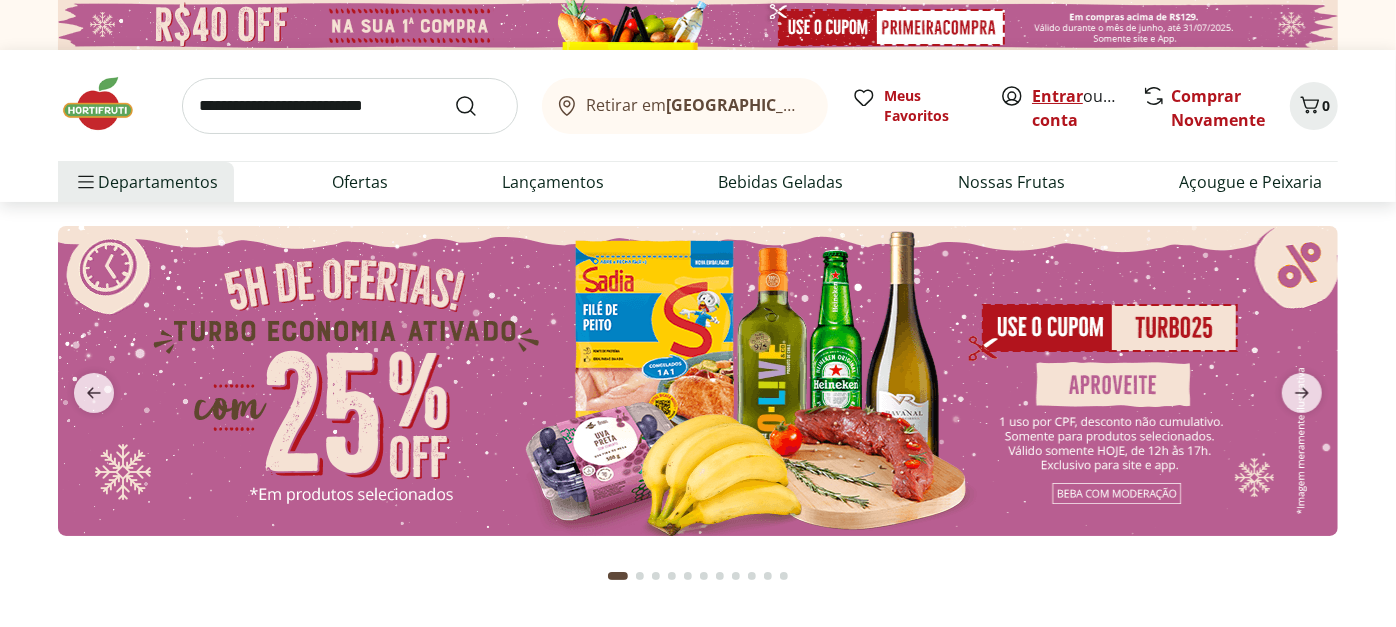 click on "Entrar" at bounding box center (1057, 96) 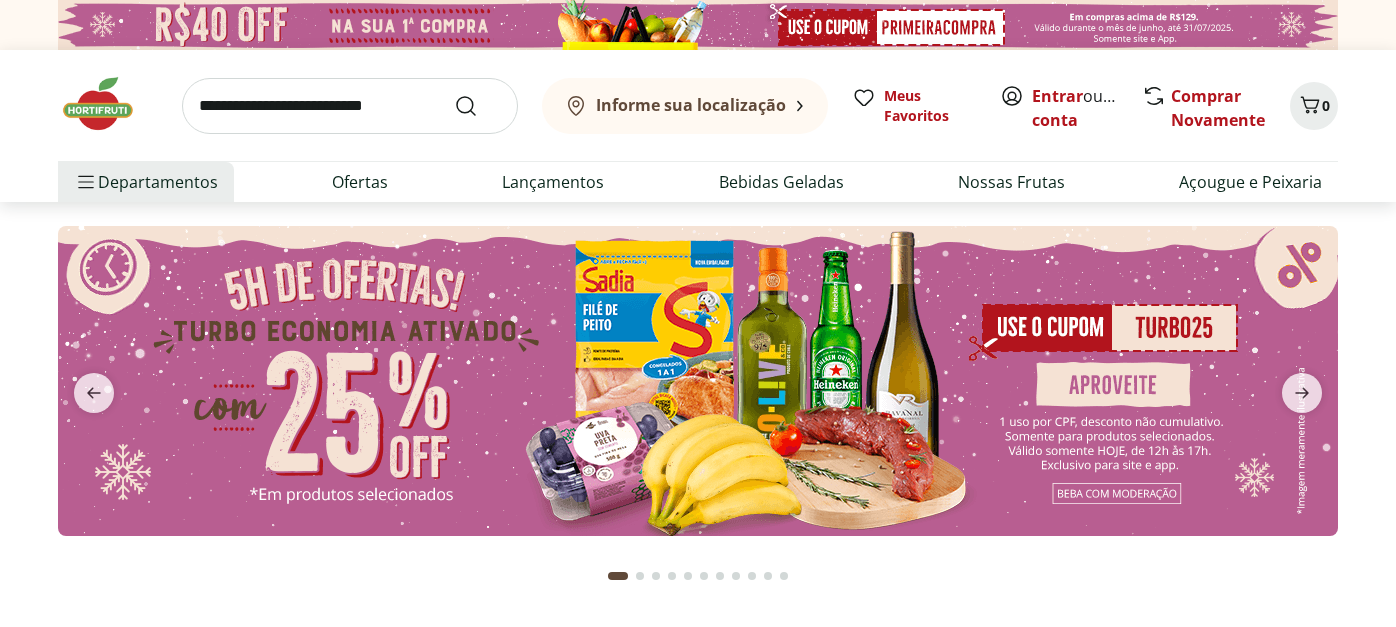 scroll, scrollTop: 0, scrollLeft: 0, axis: both 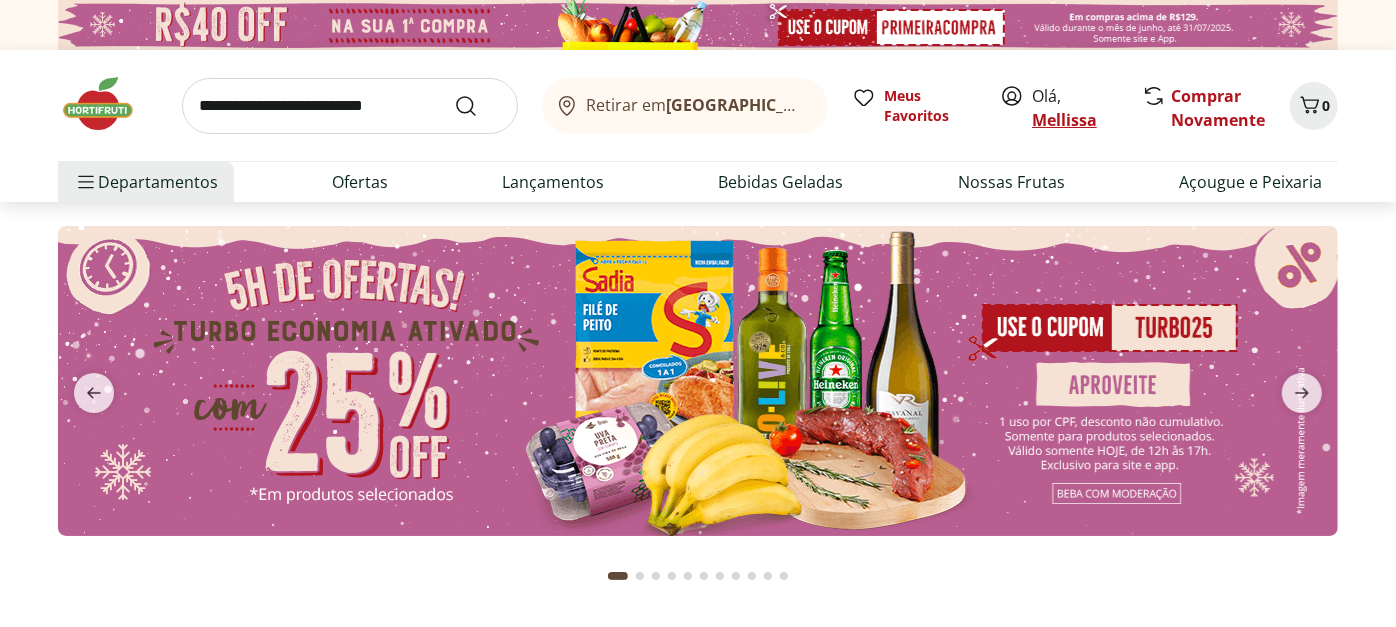 click on "Mellissa" at bounding box center [1064, 120] 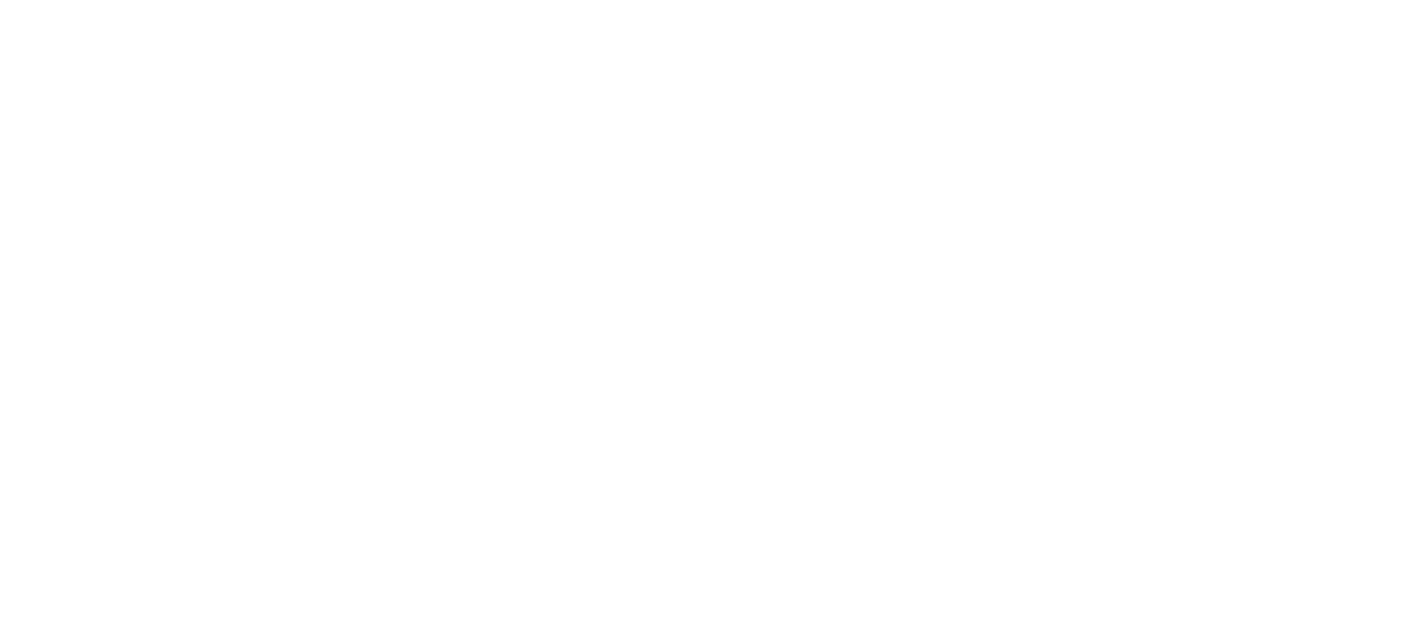scroll, scrollTop: 0, scrollLeft: 0, axis: both 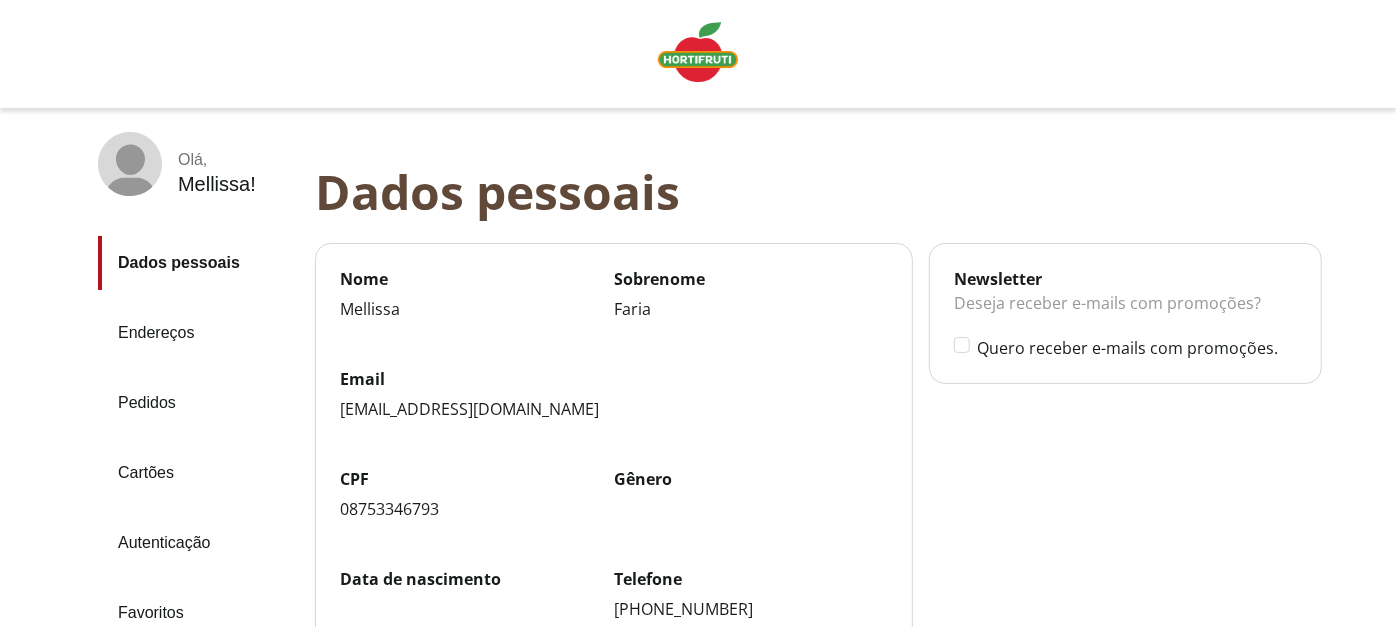 click on "Pedidos" at bounding box center (198, 403) 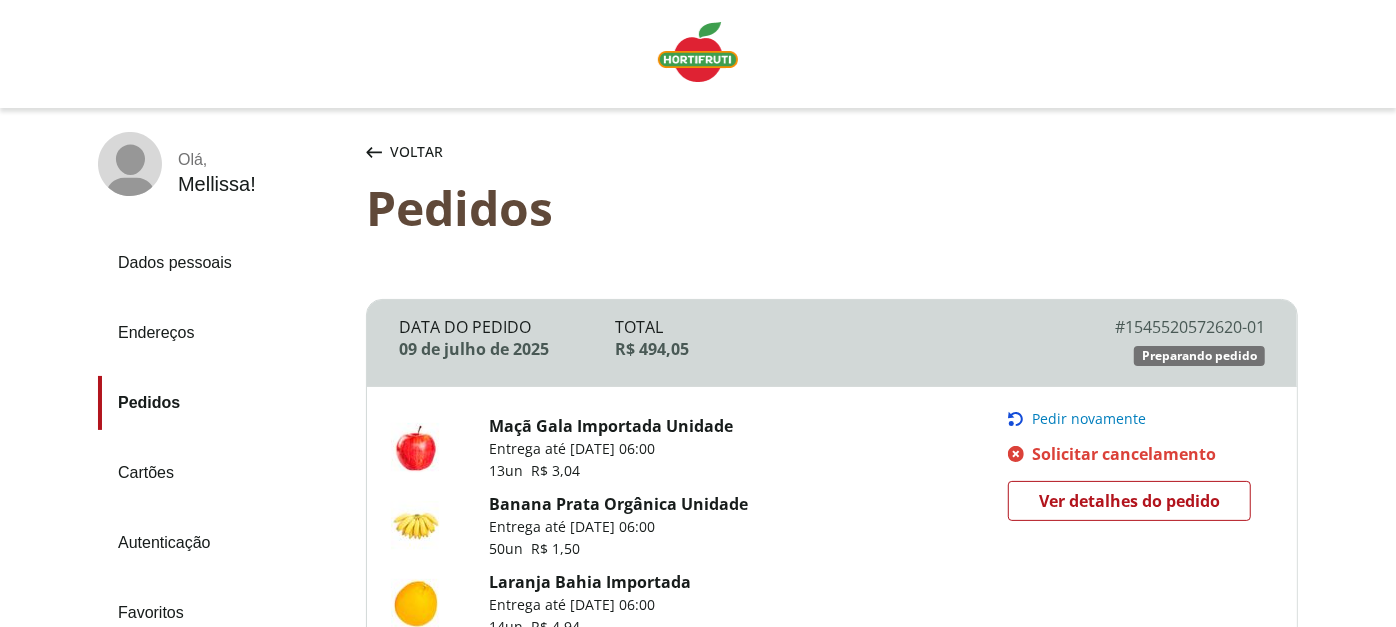 click on "Solicitar cancelamento" at bounding box center (1124, 454) 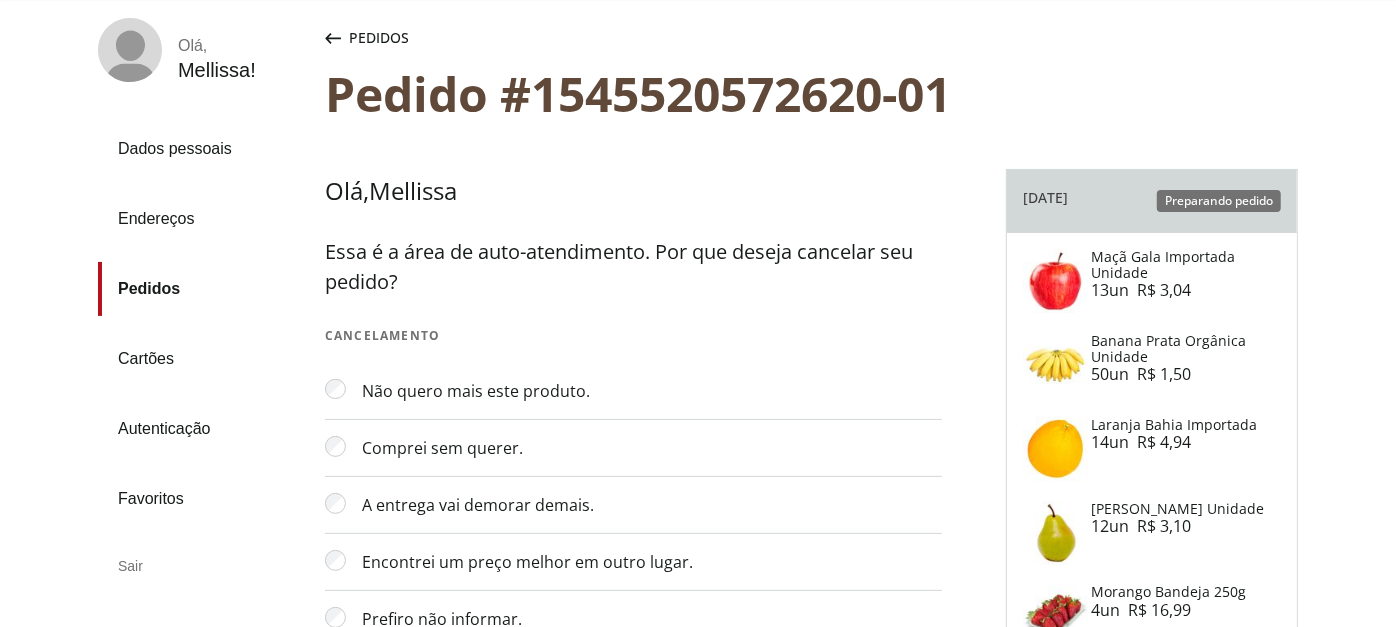 scroll, scrollTop: 444, scrollLeft: 0, axis: vertical 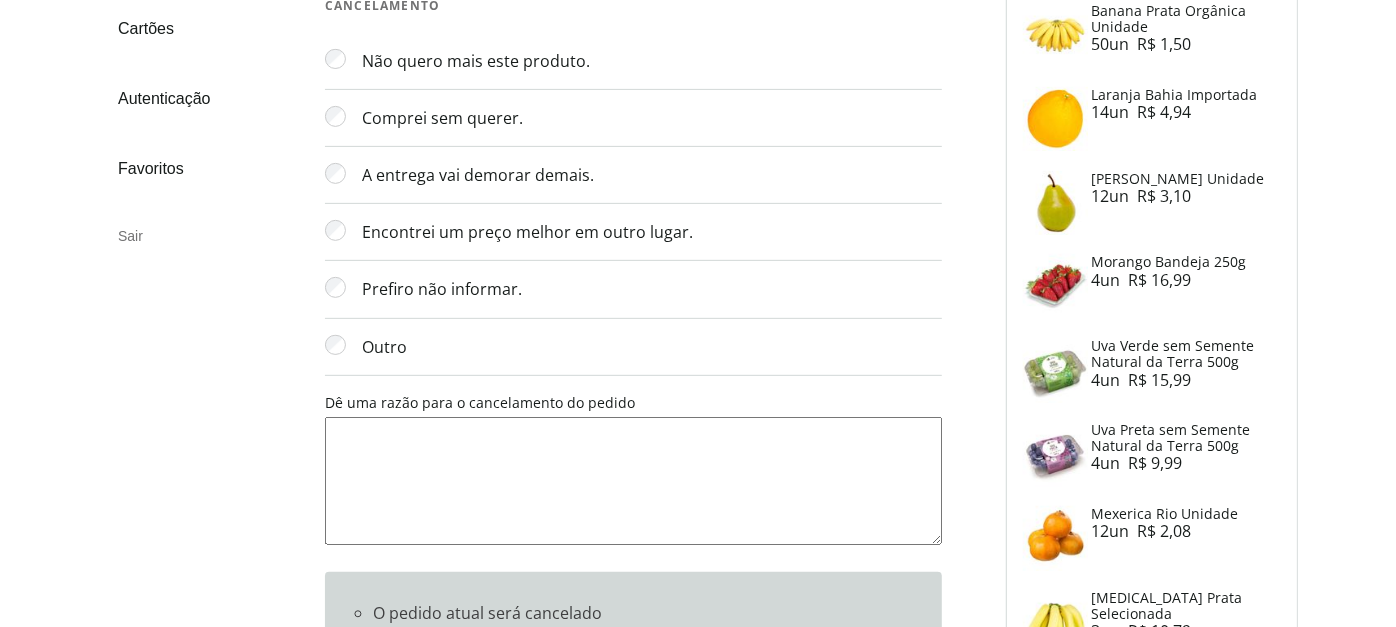 click on "Dê uma razão para o cancelamento do pedido" at bounding box center [633, 481] 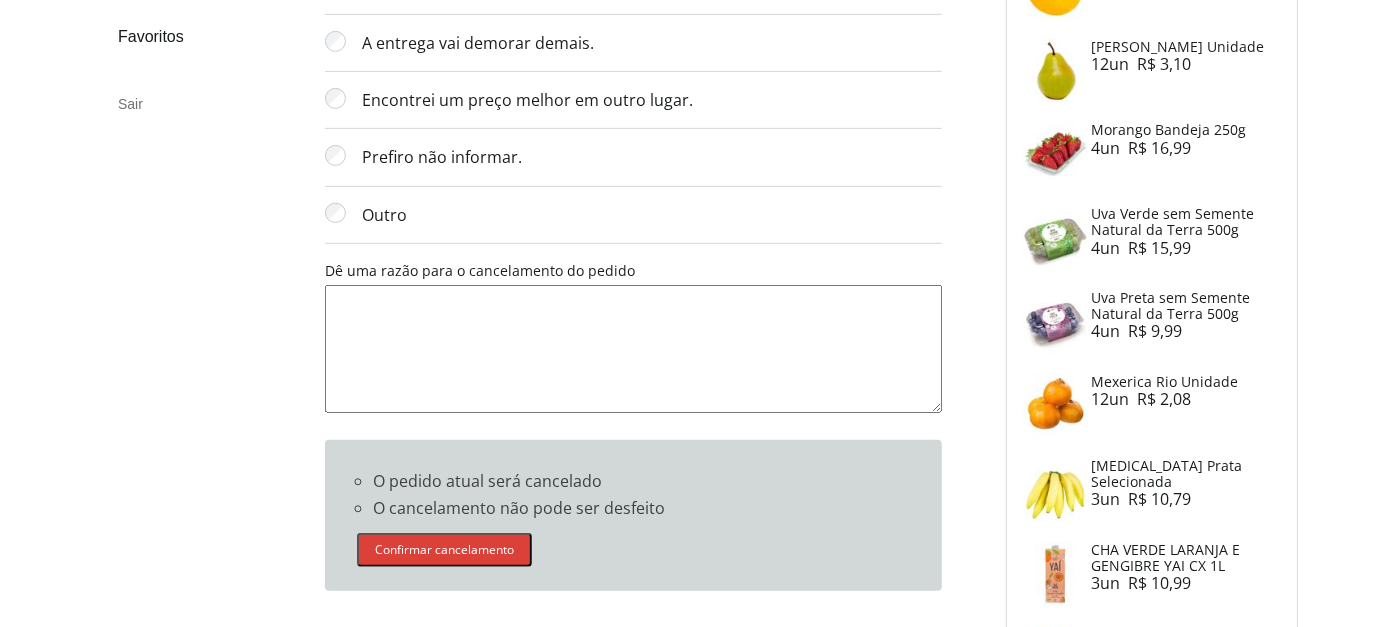 scroll, scrollTop: 666, scrollLeft: 0, axis: vertical 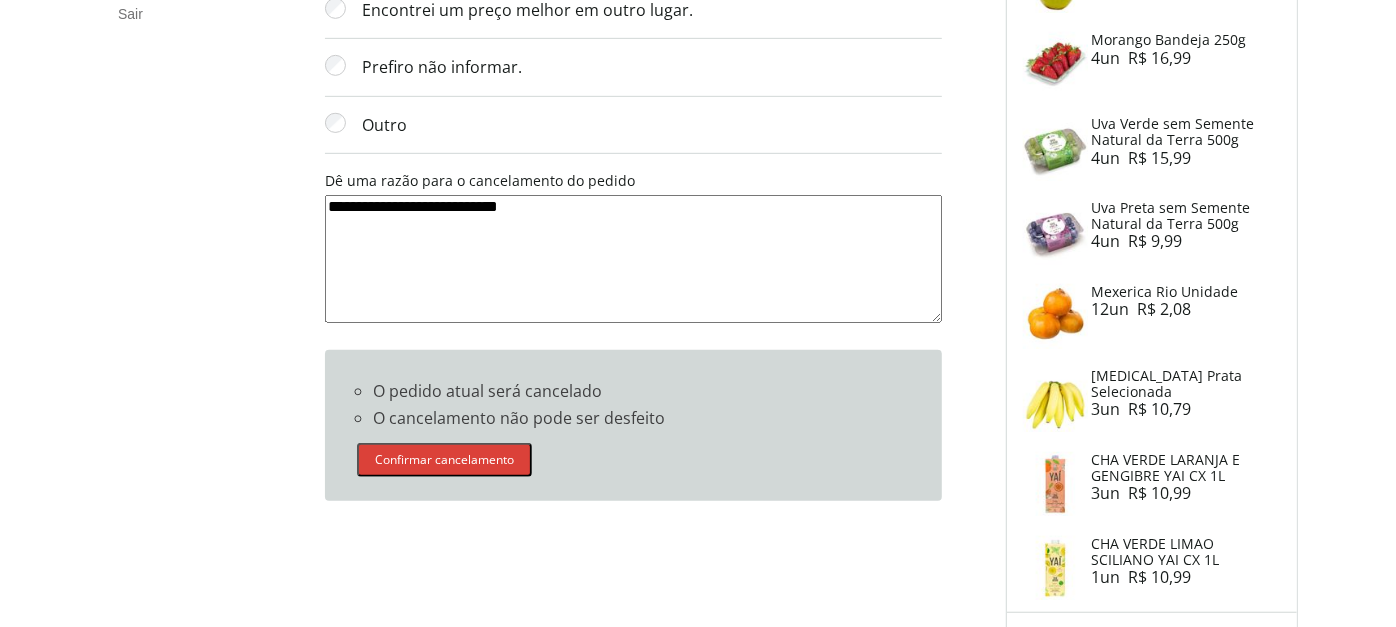 type on "**********" 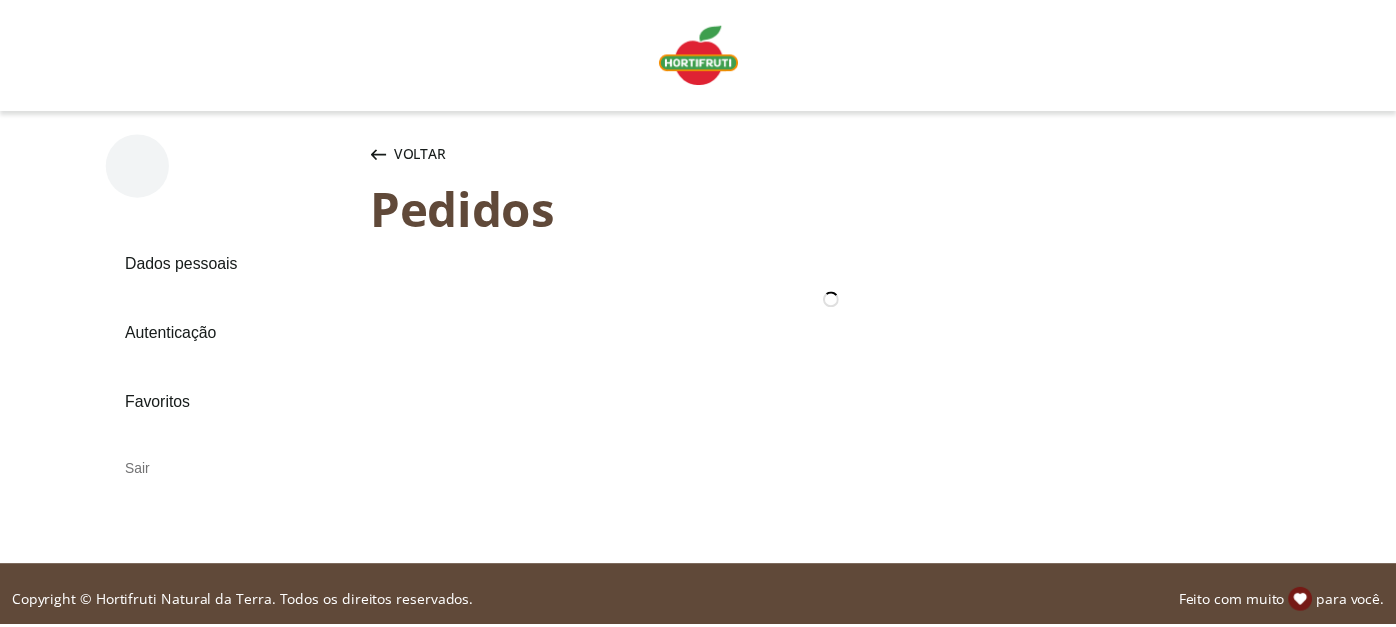 scroll, scrollTop: 0, scrollLeft: 0, axis: both 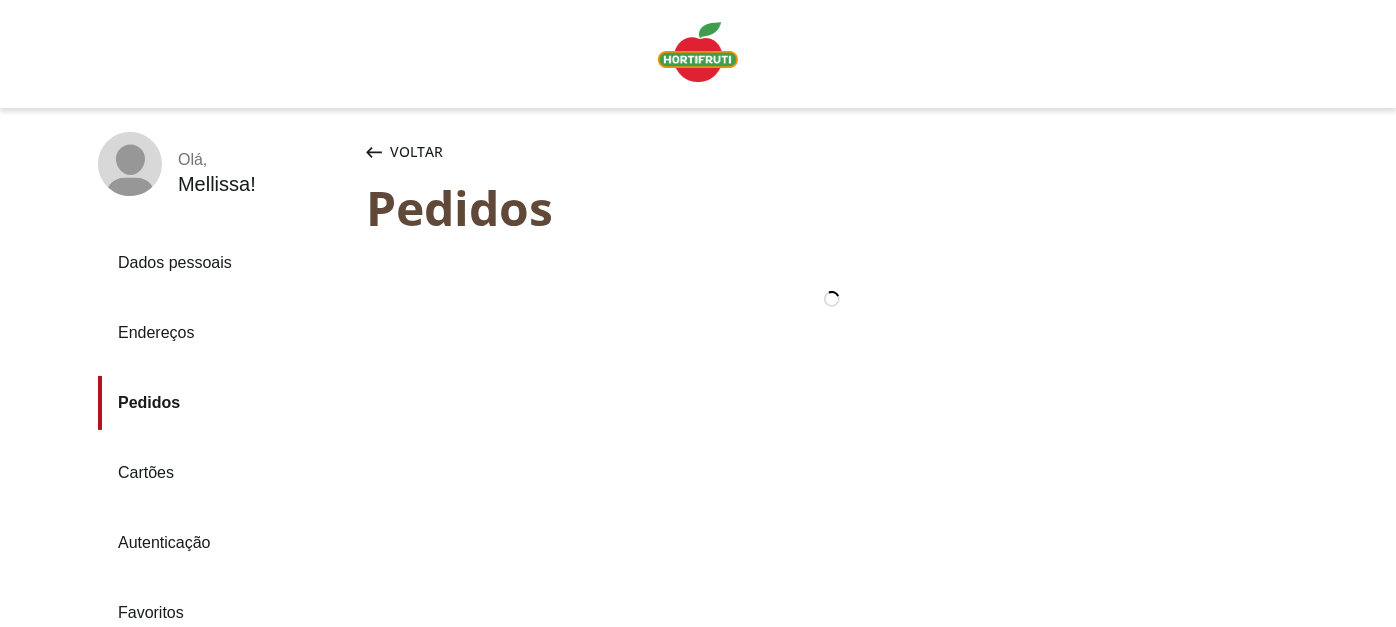 click on "Pedidos" at bounding box center [224, 403] 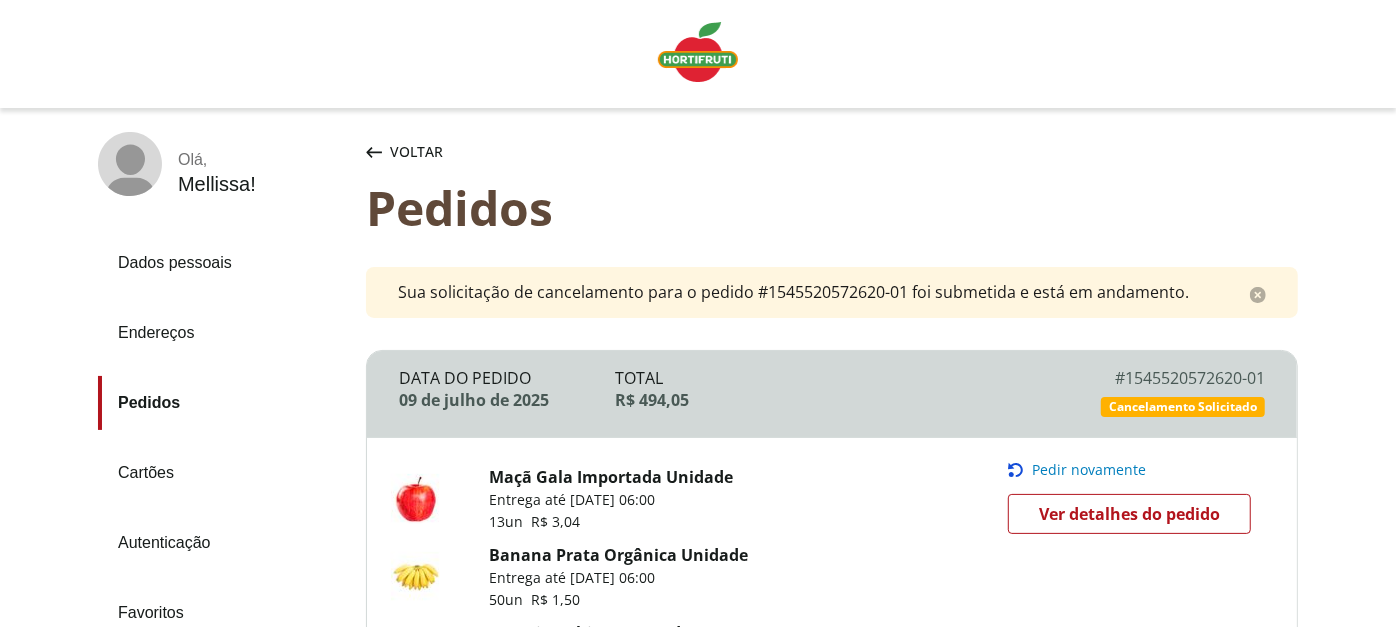 click on "Pedir novamente" at bounding box center (1089, 470) 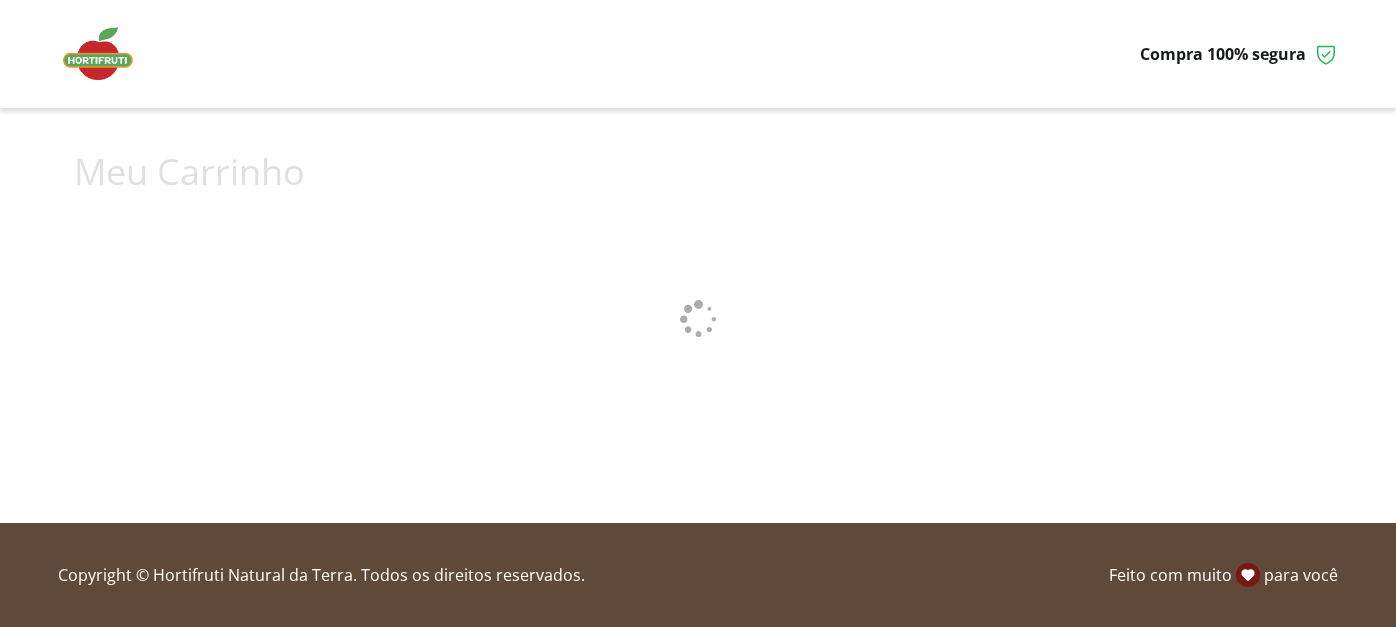 scroll, scrollTop: 0, scrollLeft: 0, axis: both 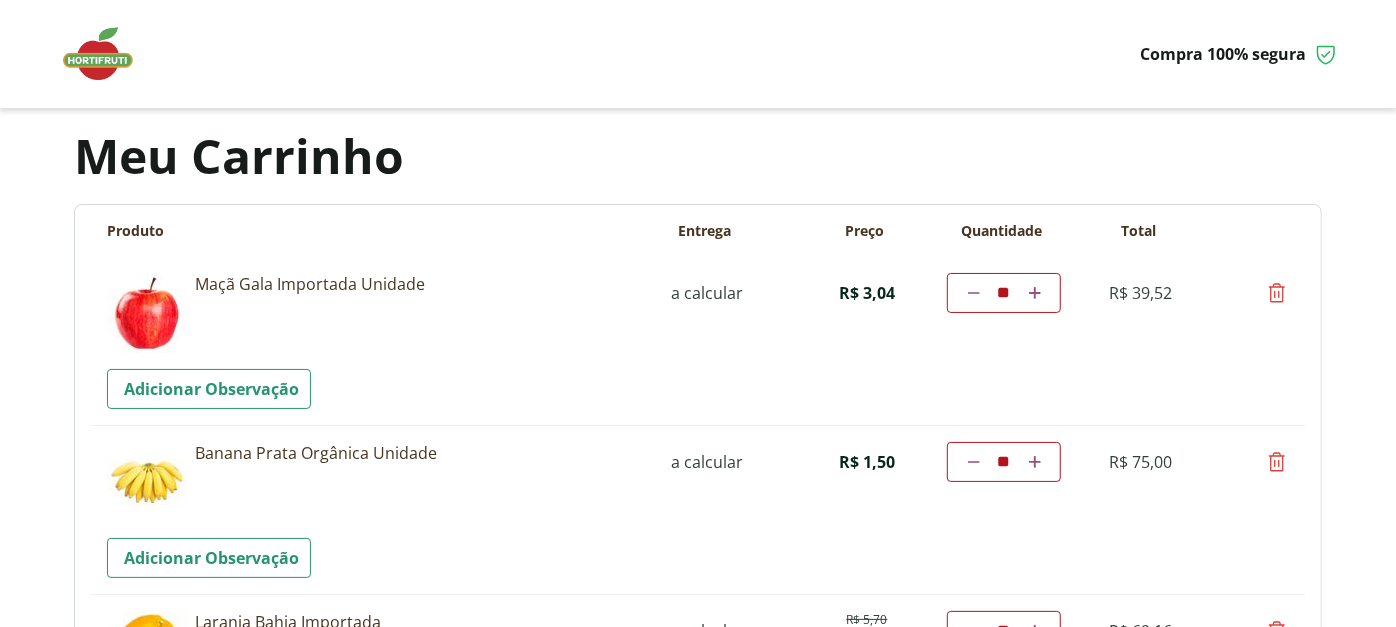 click at bounding box center [108, 54] 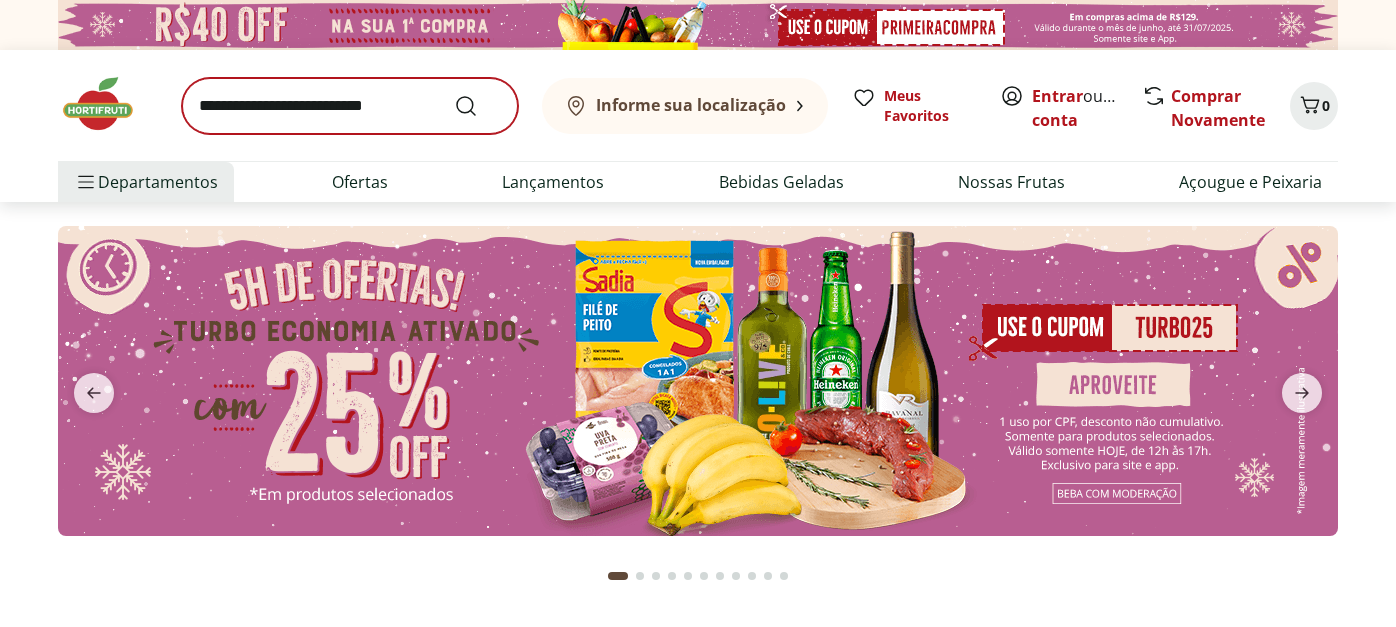 scroll, scrollTop: 0, scrollLeft: 0, axis: both 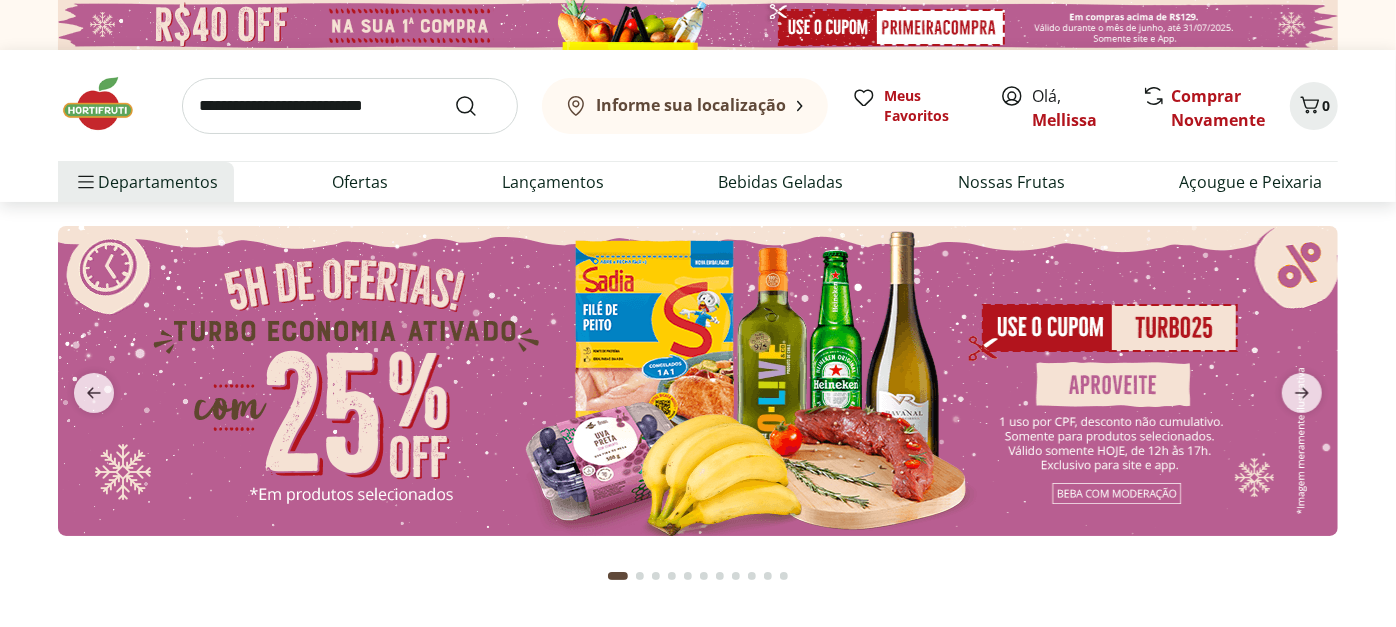click at bounding box center [350, 106] 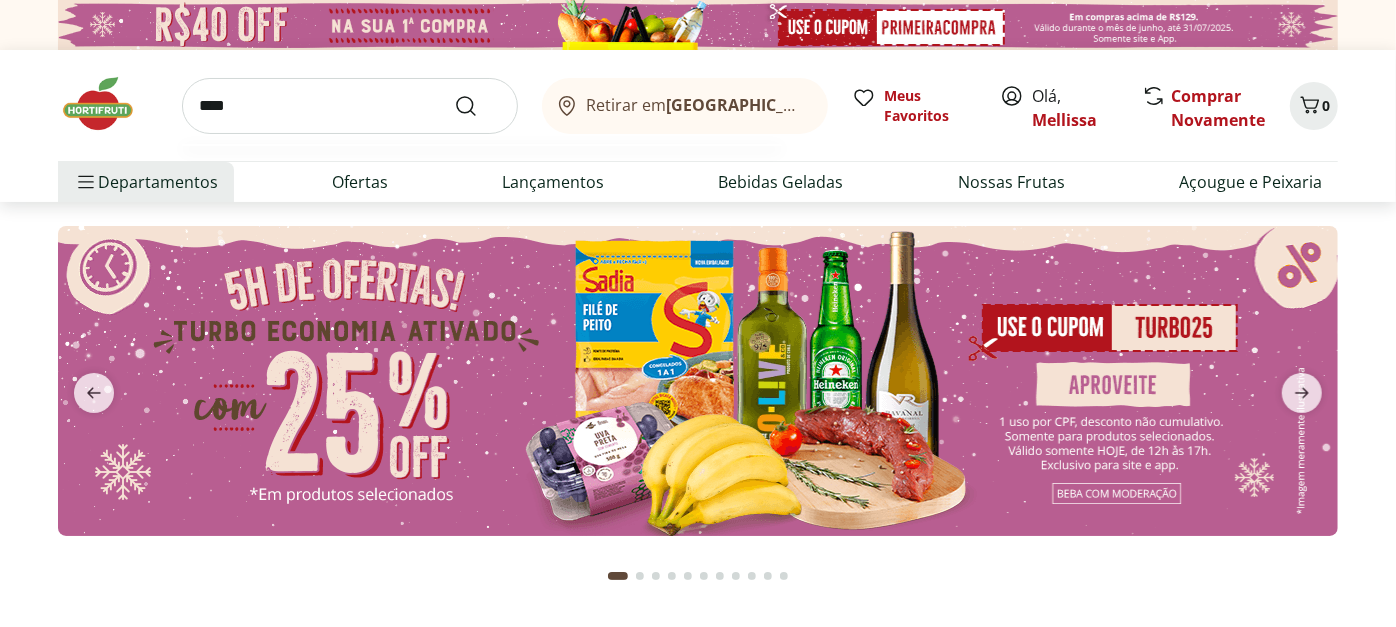 type on "****" 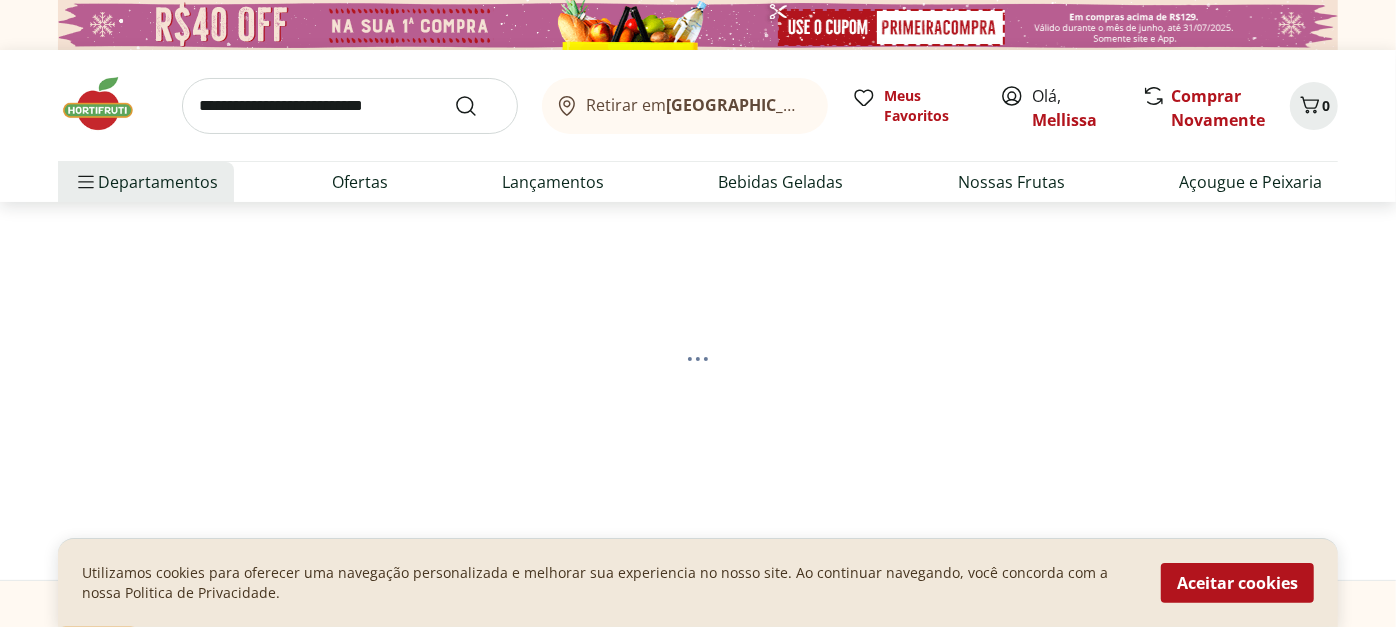 select on "**********" 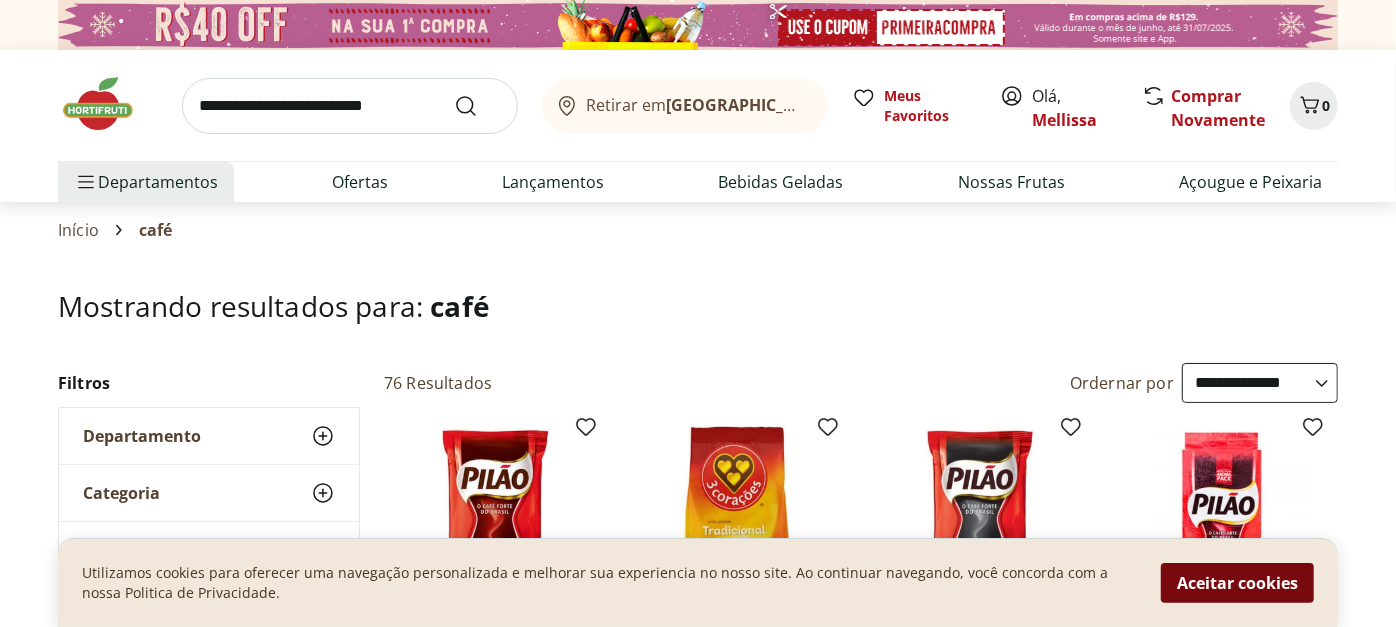 click on "Aceitar cookies" at bounding box center (1237, 583) 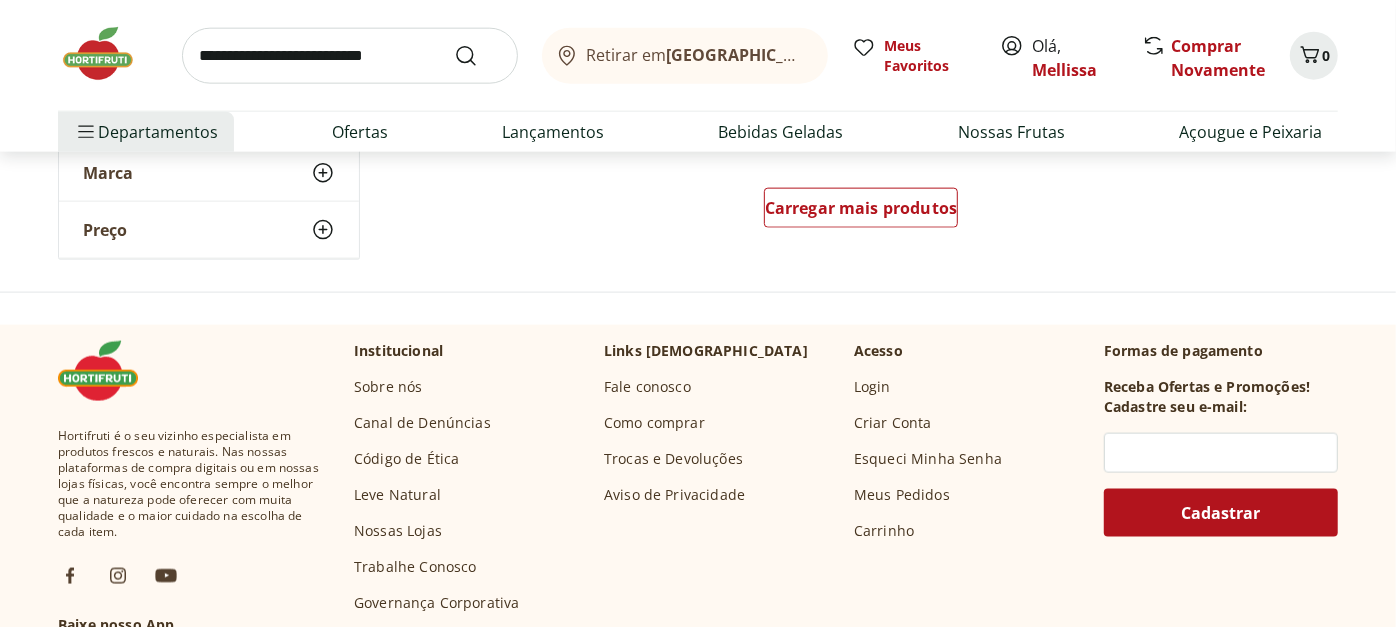 scroll, scrollTop: 1333, scrollLeft: 0, axis: vertical 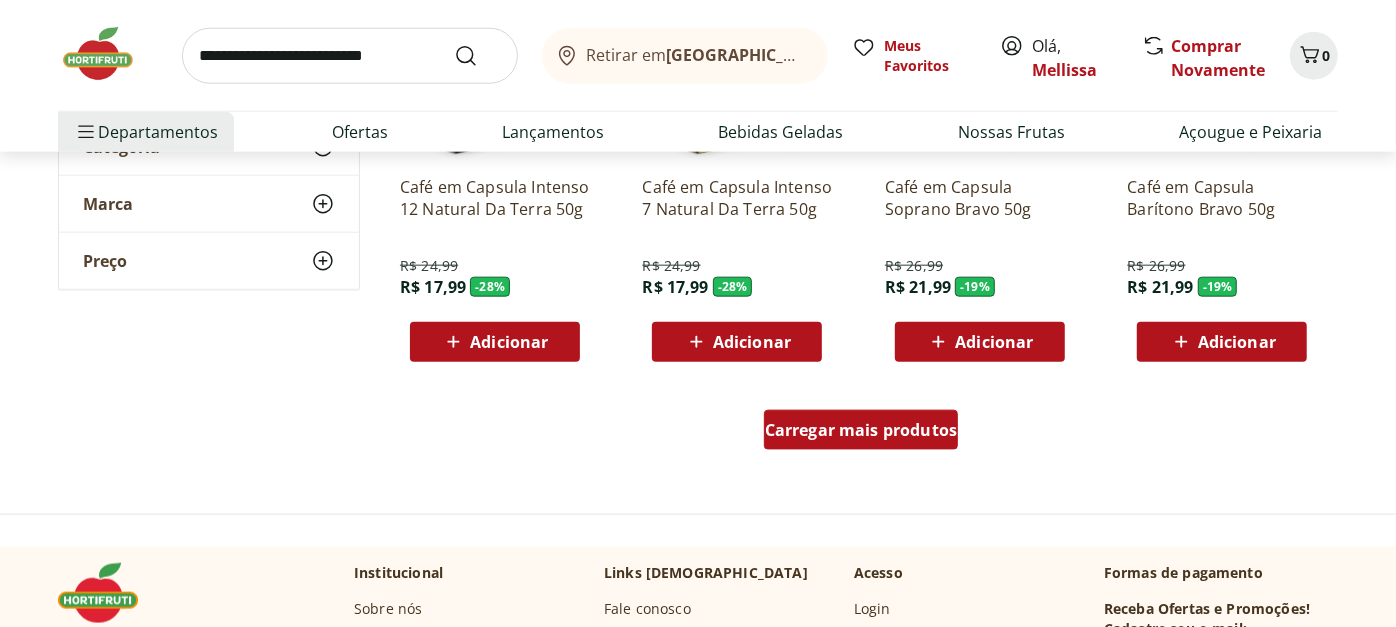 click on "Carregar mais produtos" at bounding box center [861, 430] 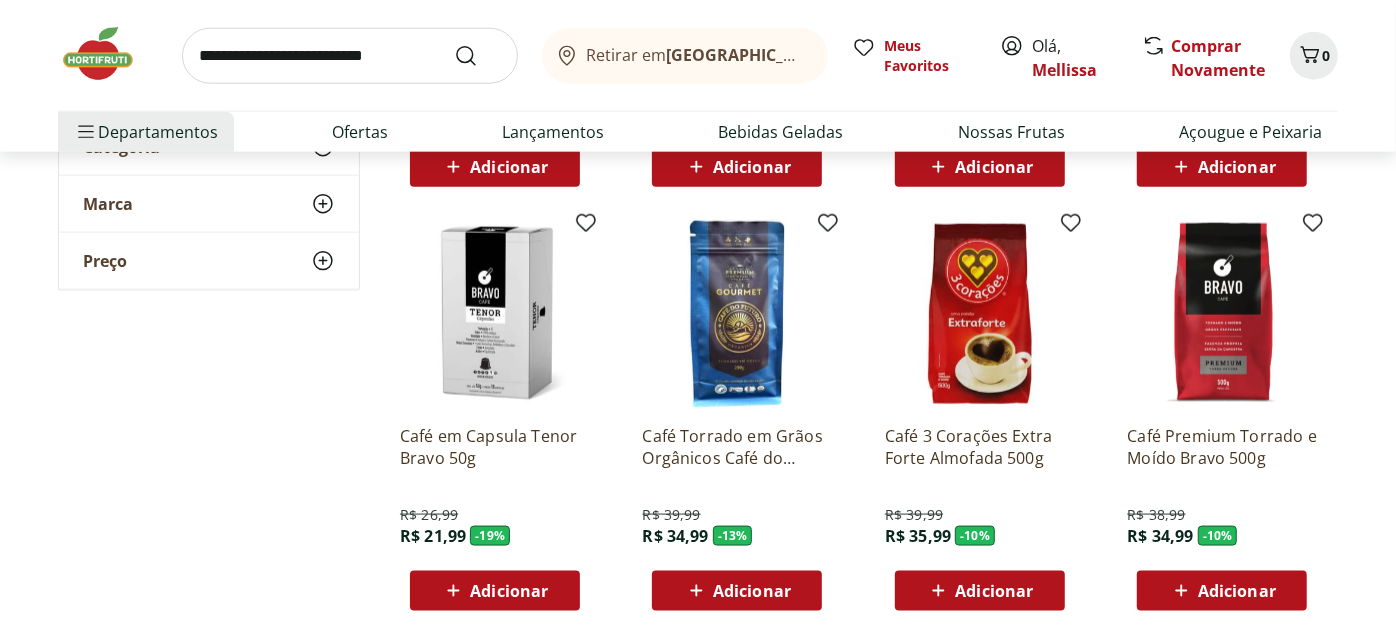 scroll, scrollTop: 1555, scrollLeft: 0, axis: vertical 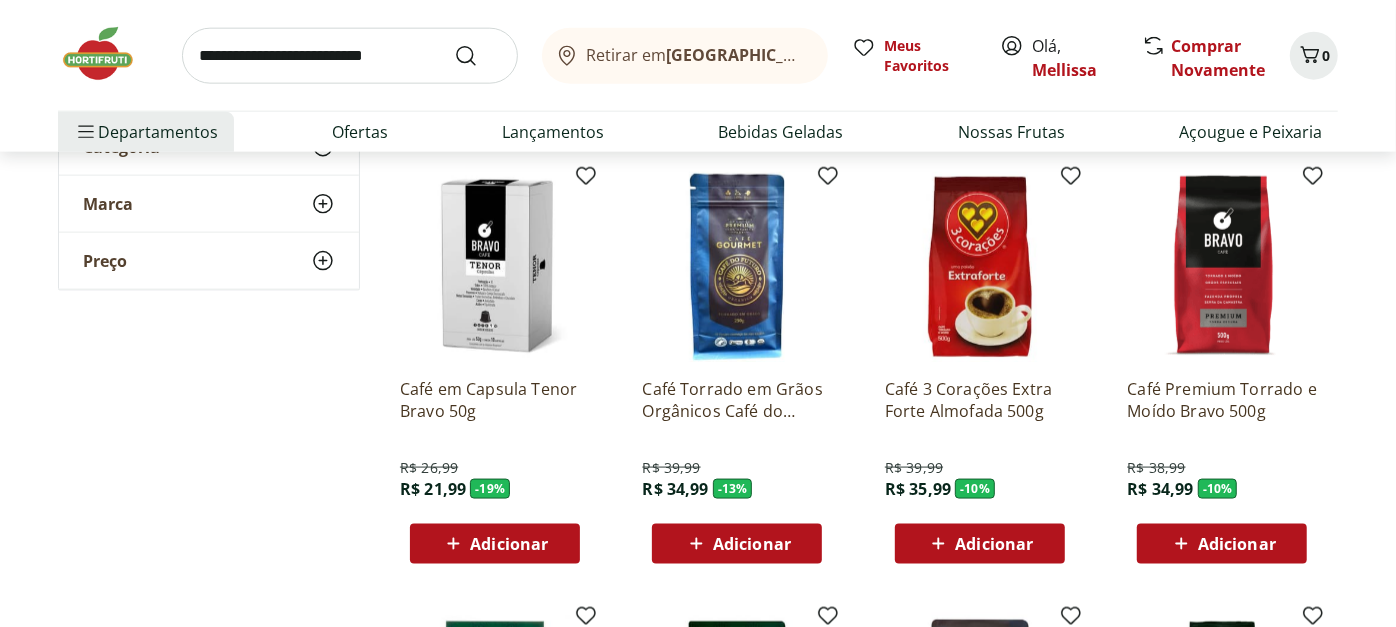 click on "Adicionar" at bounding box center [494, 544] 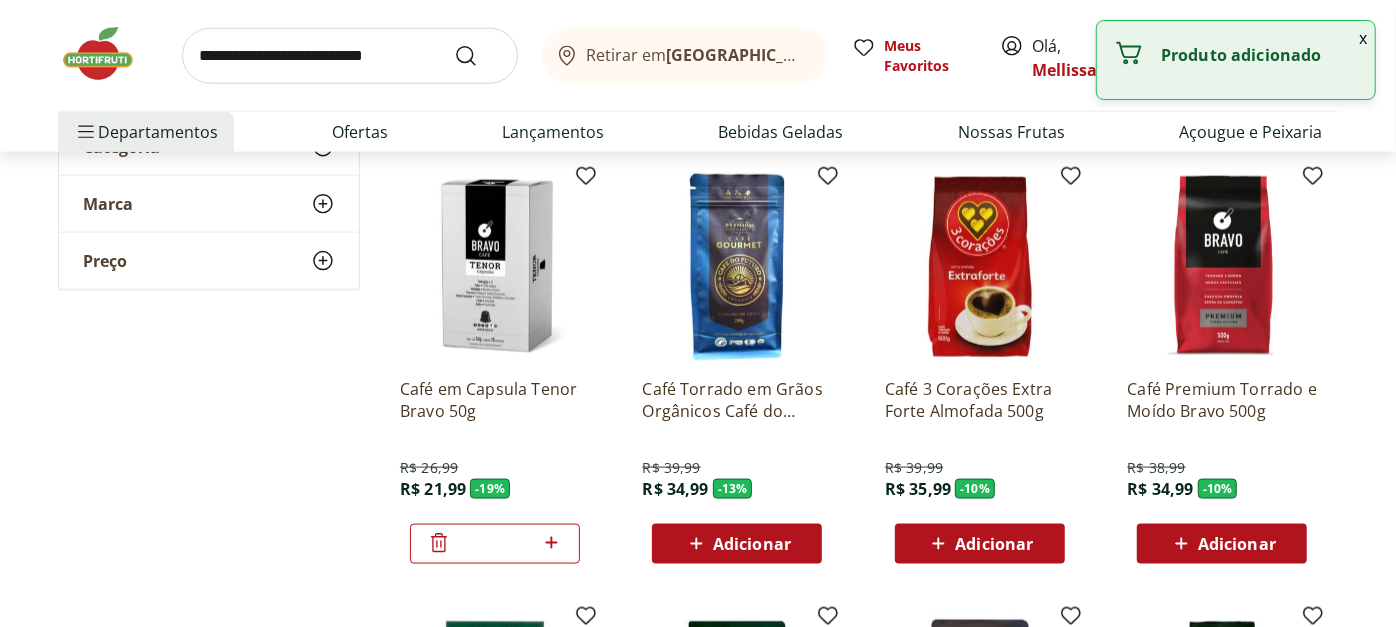 click 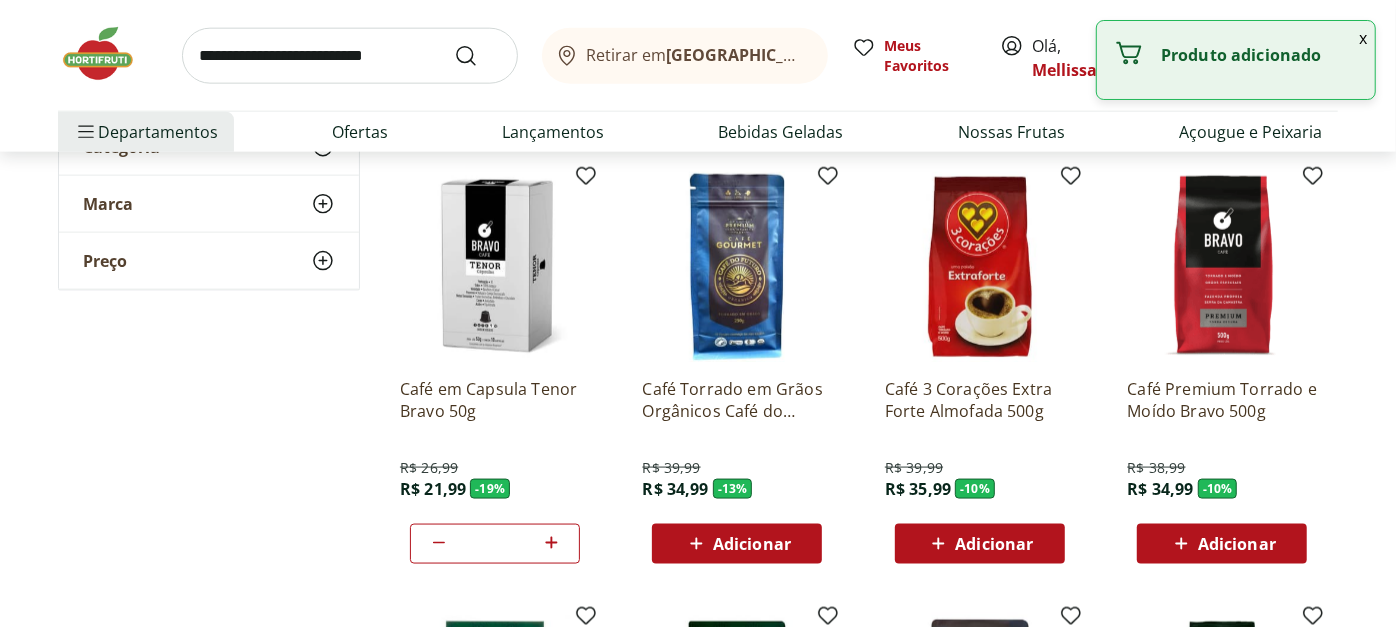 type on "*" 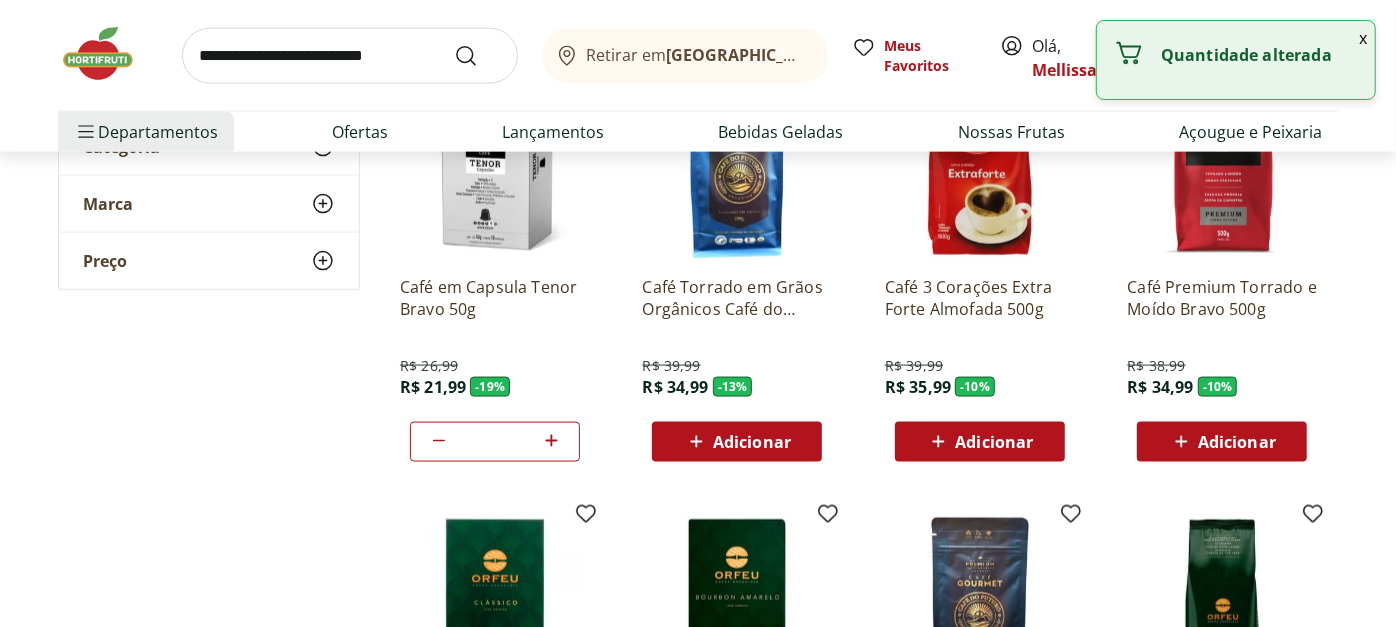 scroll, scrollTop: 1555, scrollLeft: 0, axis: vertical 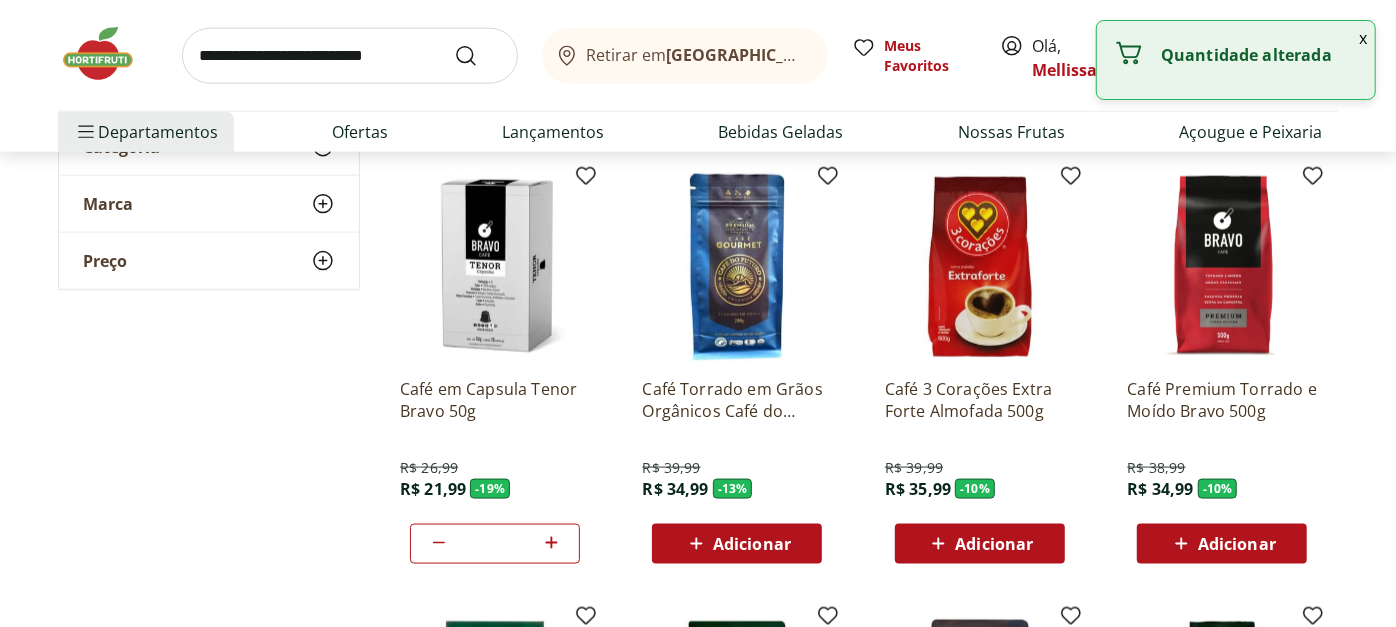 click at bounding box center (350, 56) 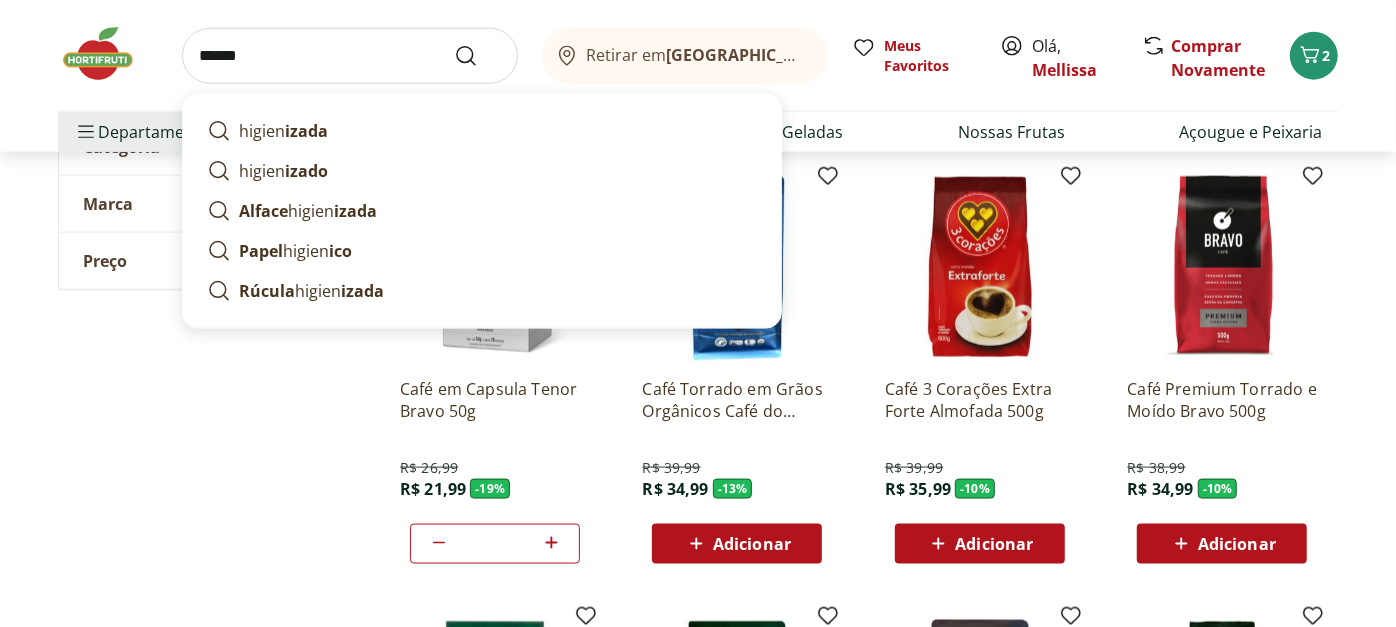type on "******" 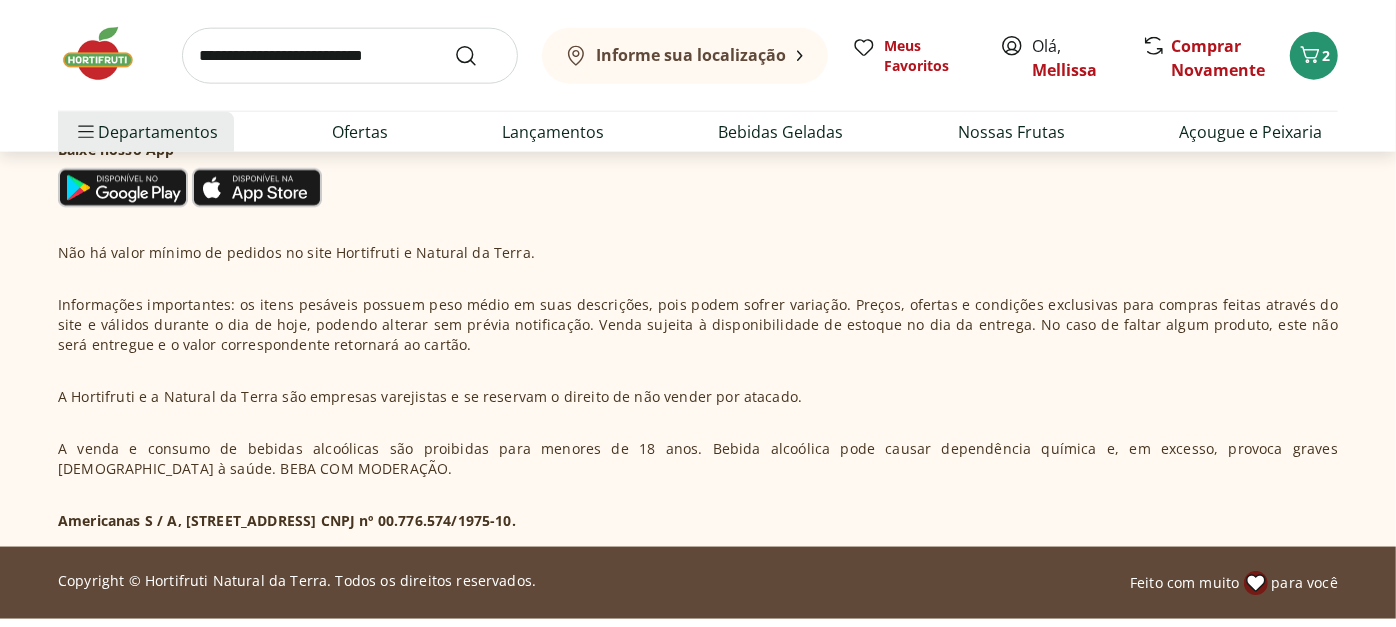 scroll, scrollTop: 0, scrollLeft: 0, axis: both 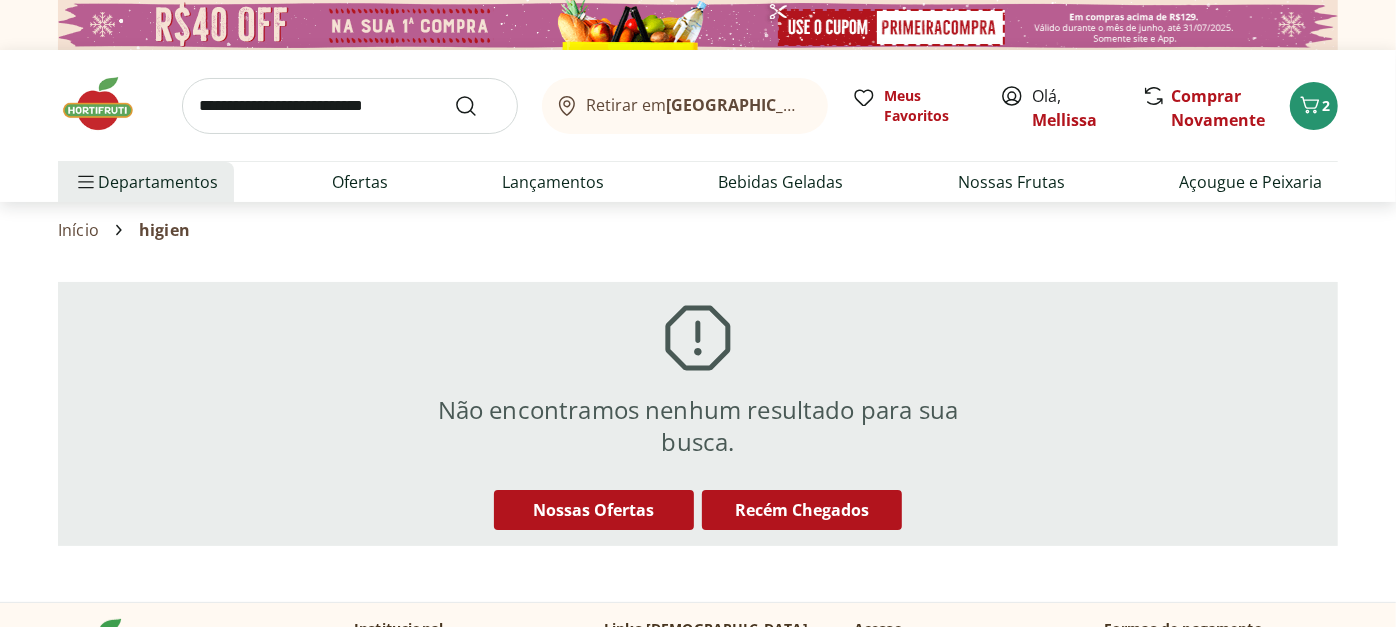 click at bounding box center [350, 106] 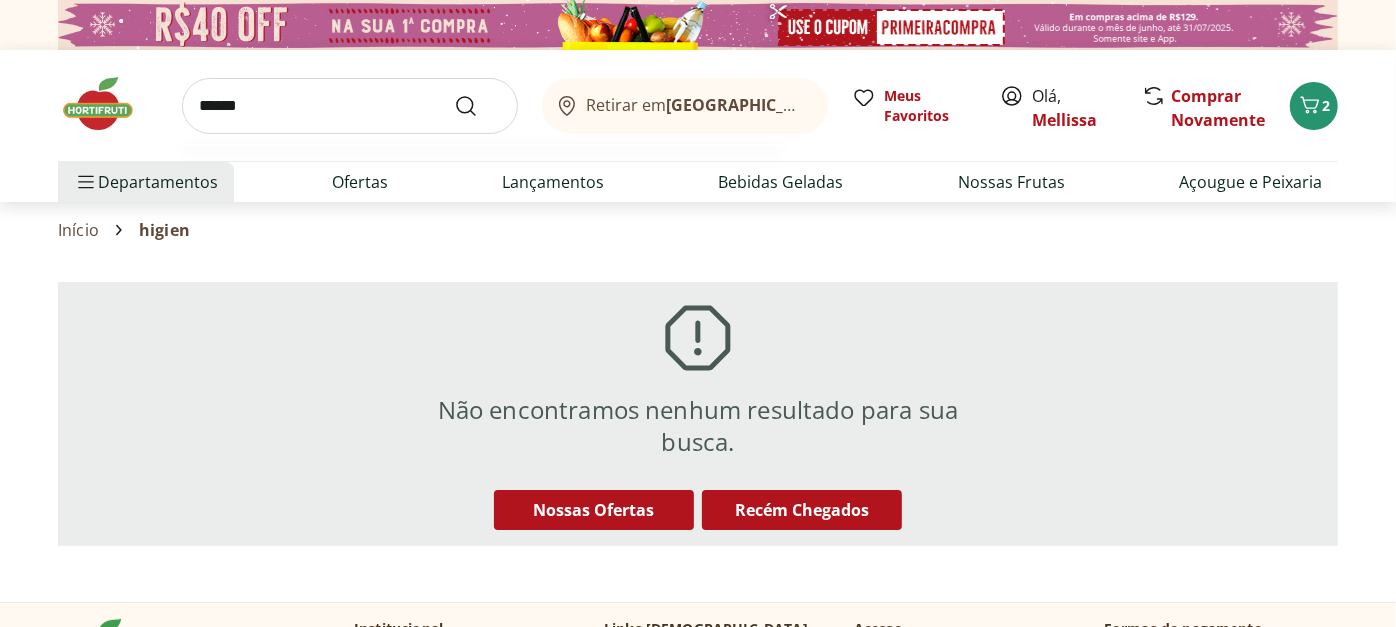 type on "******" 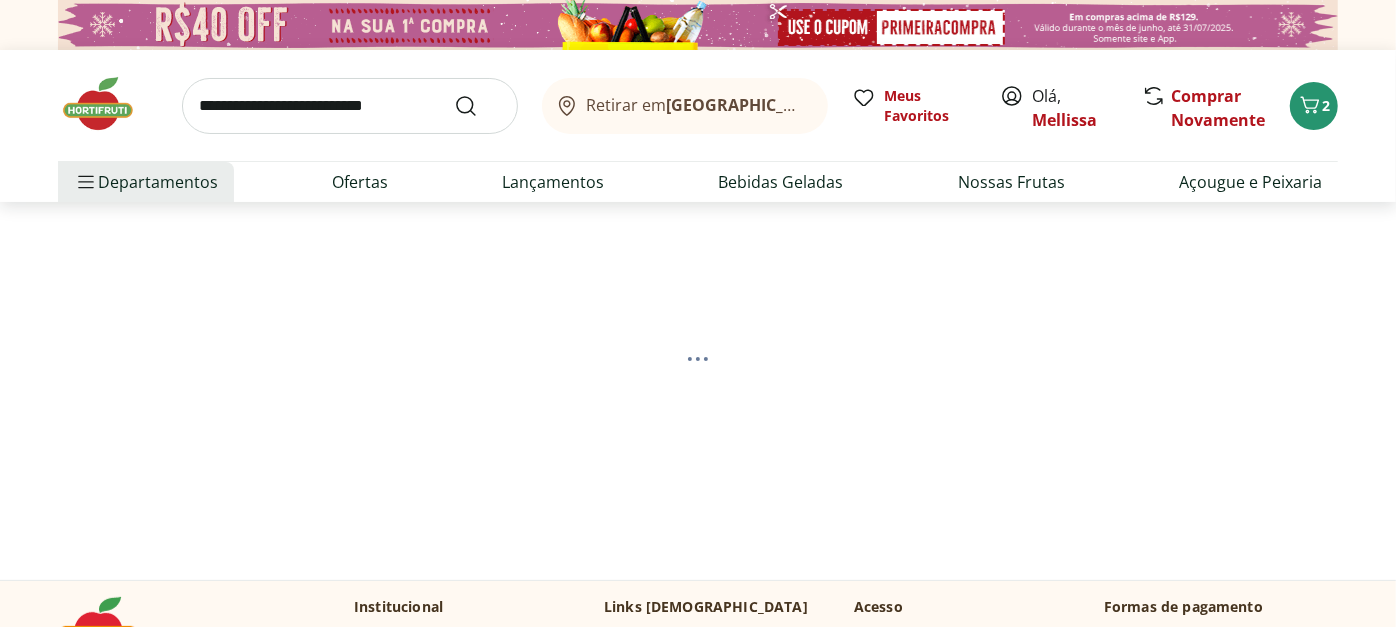 select on "**********" 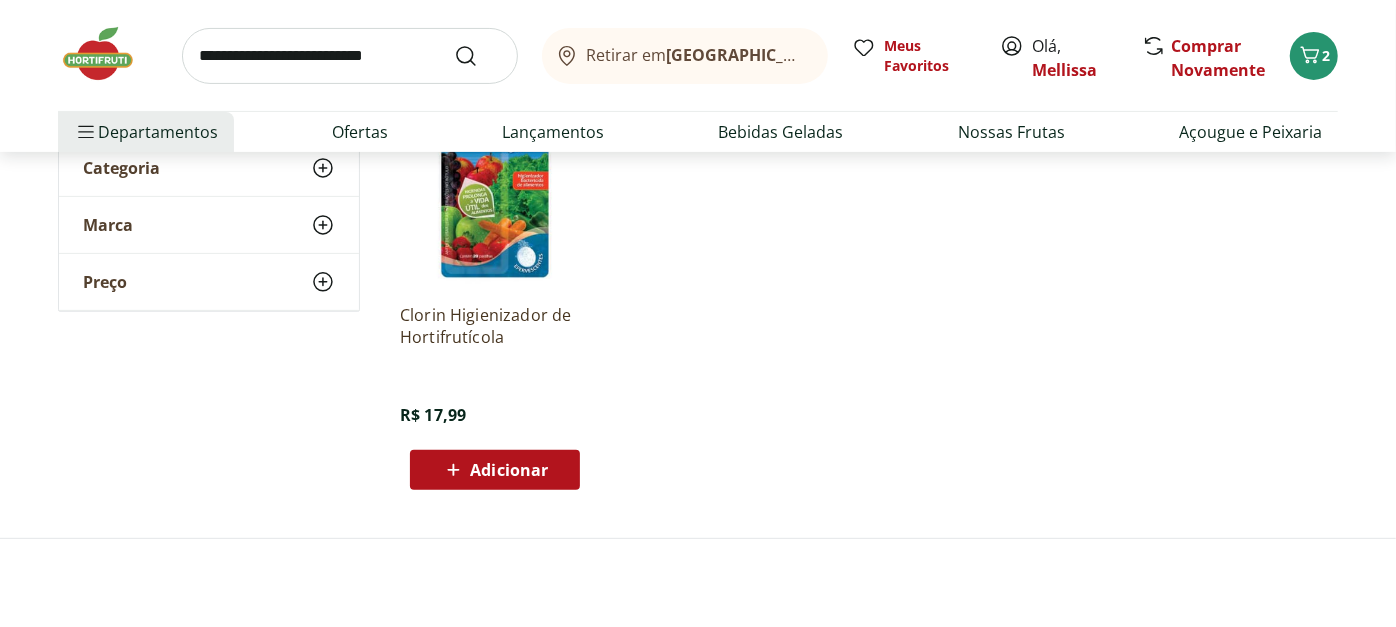 scroll, scrollTop: 333, scrollLeft: 0, axis: vertical 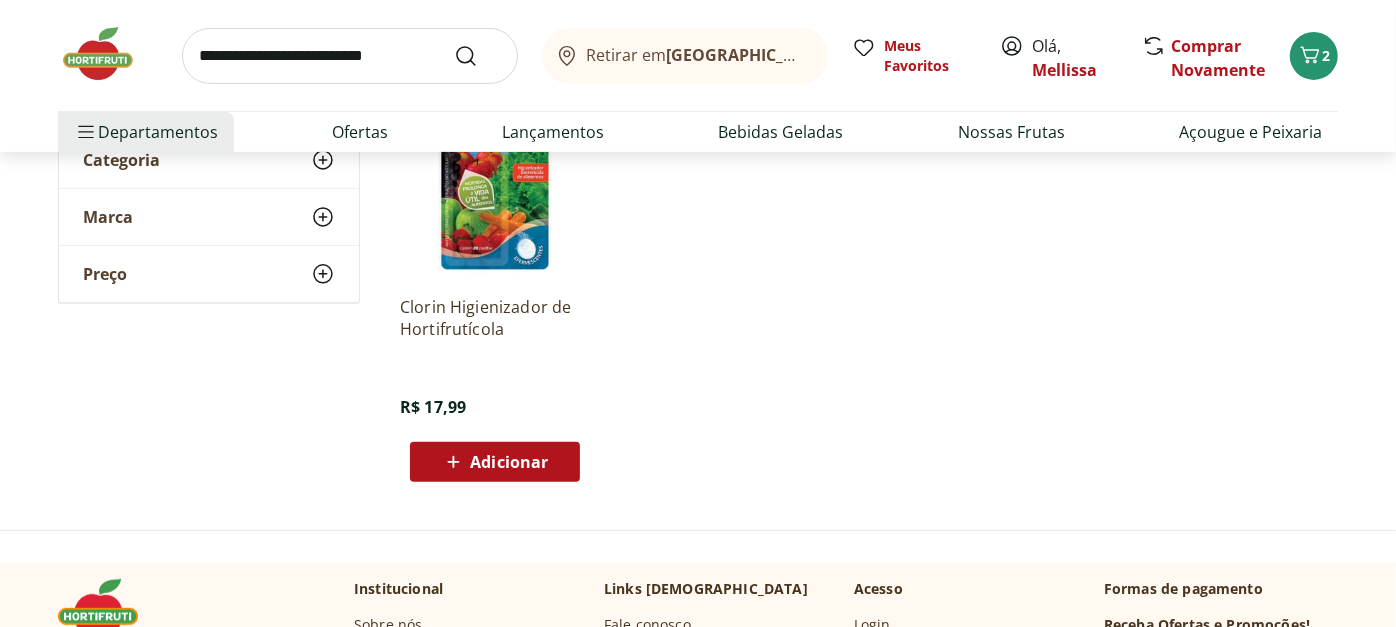 click on "Adicionar" at bounding box center [495, 462] 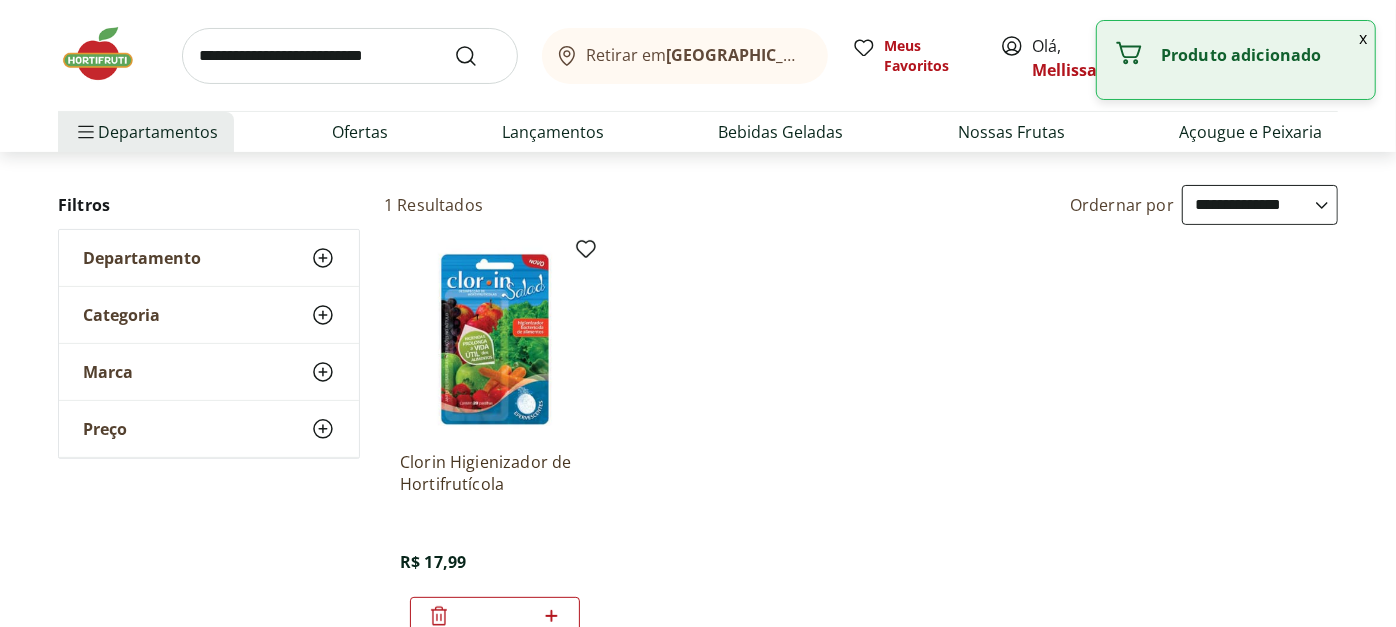 scroll, scrollTop: 0, scrollLeft: 0, axis: both 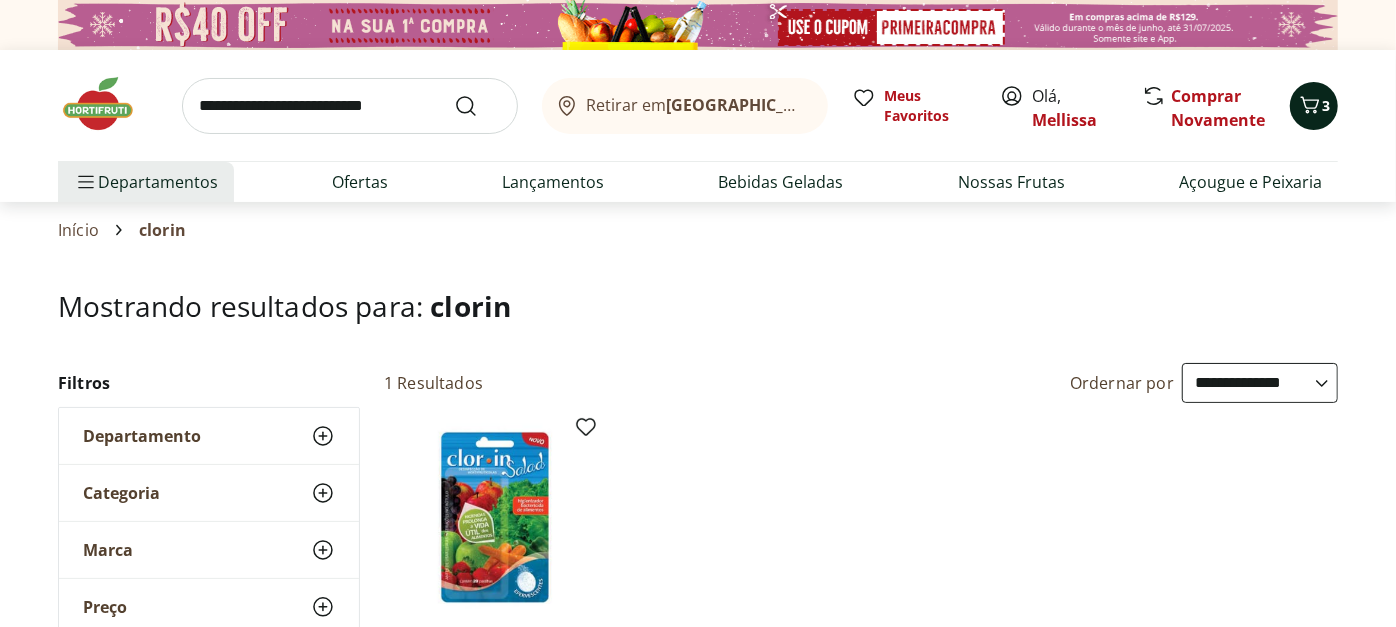 click on "3" at bounding box center [1314, 106] 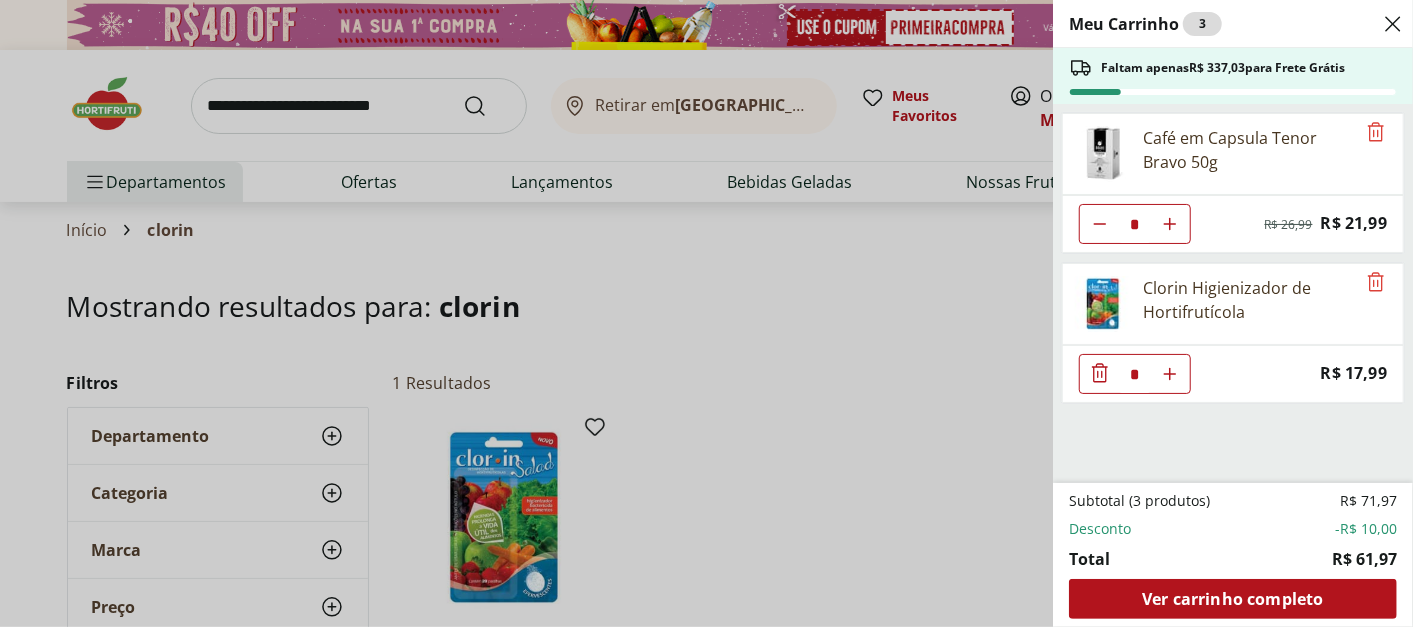 click on "Meu Carrinho 3 Faltam apenas  R$ 337,03  para Frete Grátis Café em Capsula Tenor Bravo 50g * Original price: R$ 26,99 Price: R$ 21,99 Clorin Higienizador de Hortifrutícola * Price: R$ 17,99 Subtotal (3 produtos) R$ 71,97 Desconto -R$ 10,00 Total R$ 61,97 Ver carrinho completo" at bounding box center [706, 313] 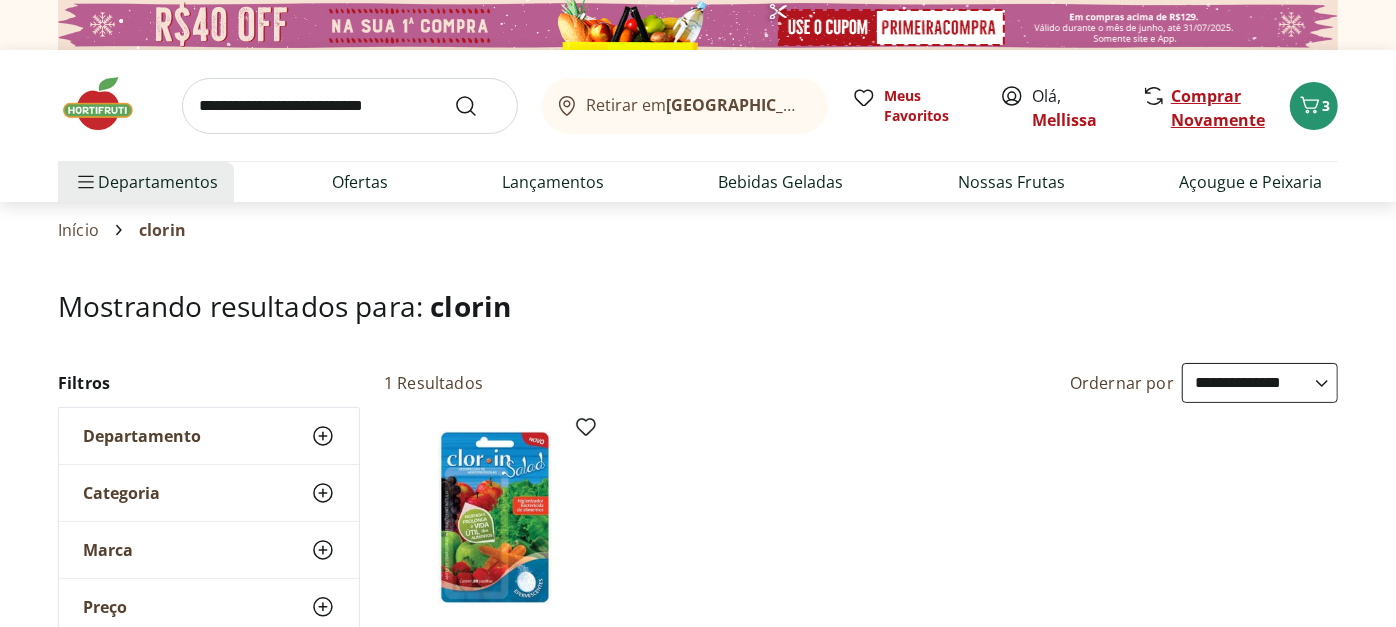 click on "Comprar Novamente" at bounding box center (1218, 108) 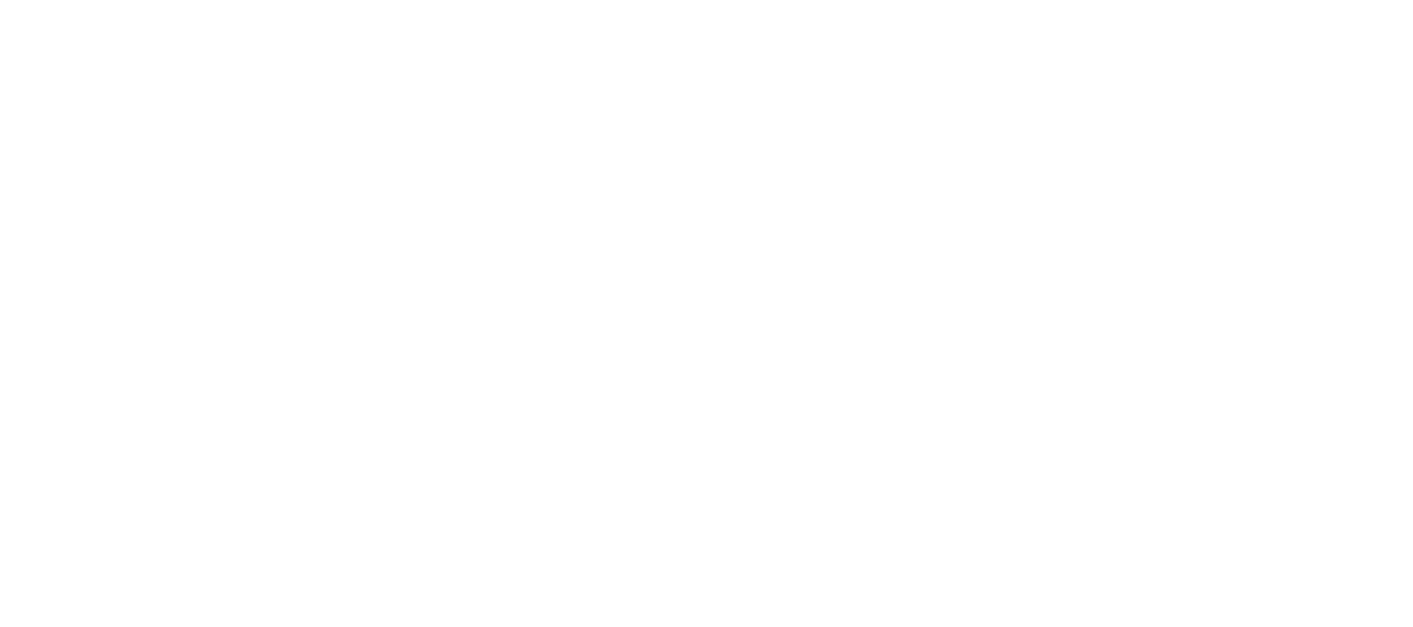 scroll, scrollTop: 0, scrollLeft: 0, axis: both 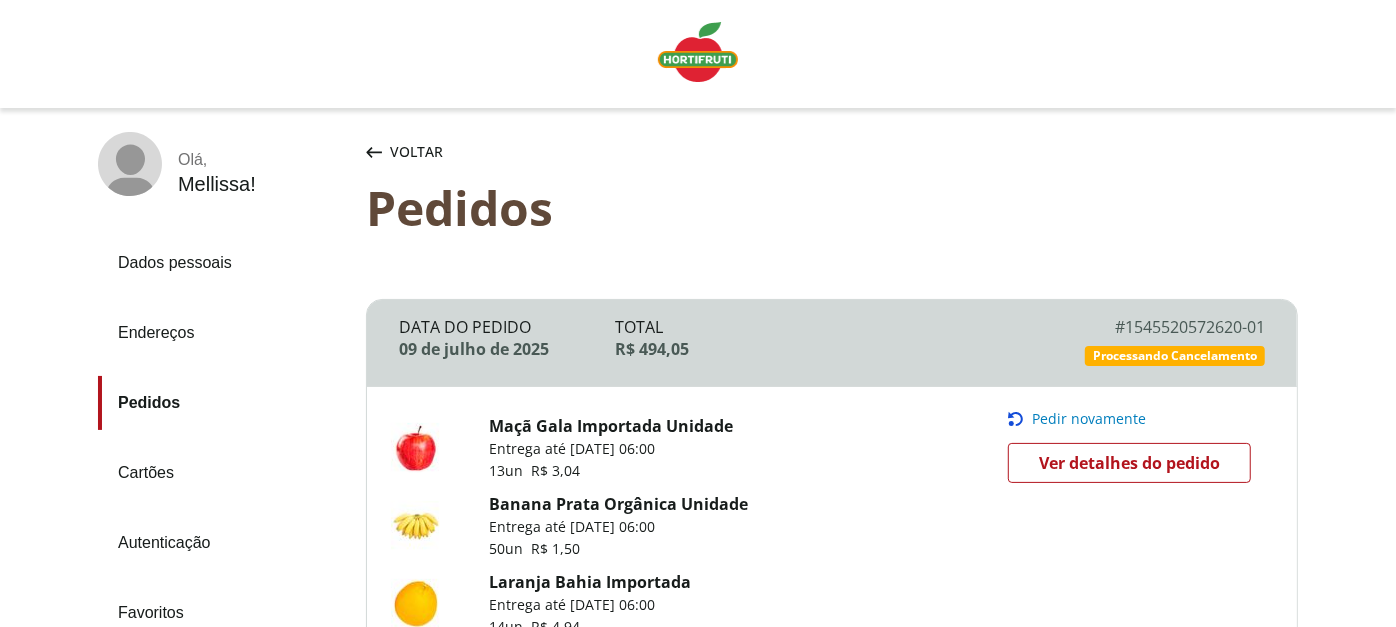 click on "Pedir novamente" at bounding box center (1089, 419) 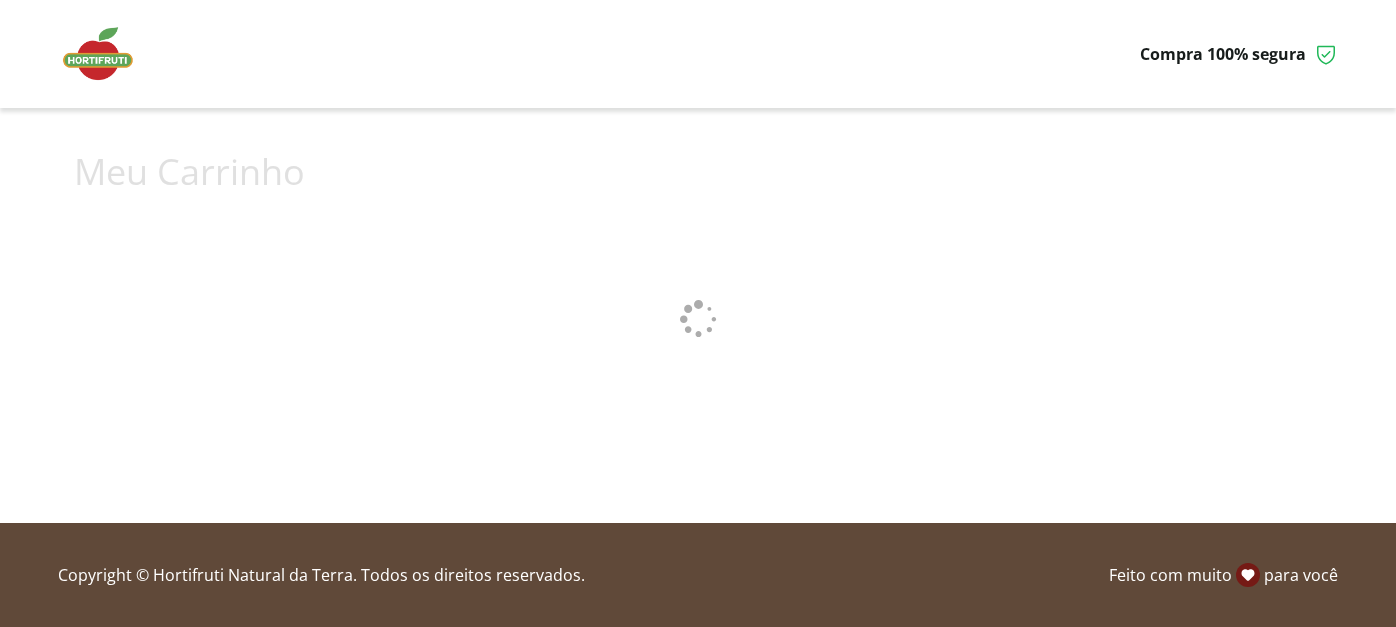 scroll, scrollTop: 0, scrollLeft: 0, axis: both 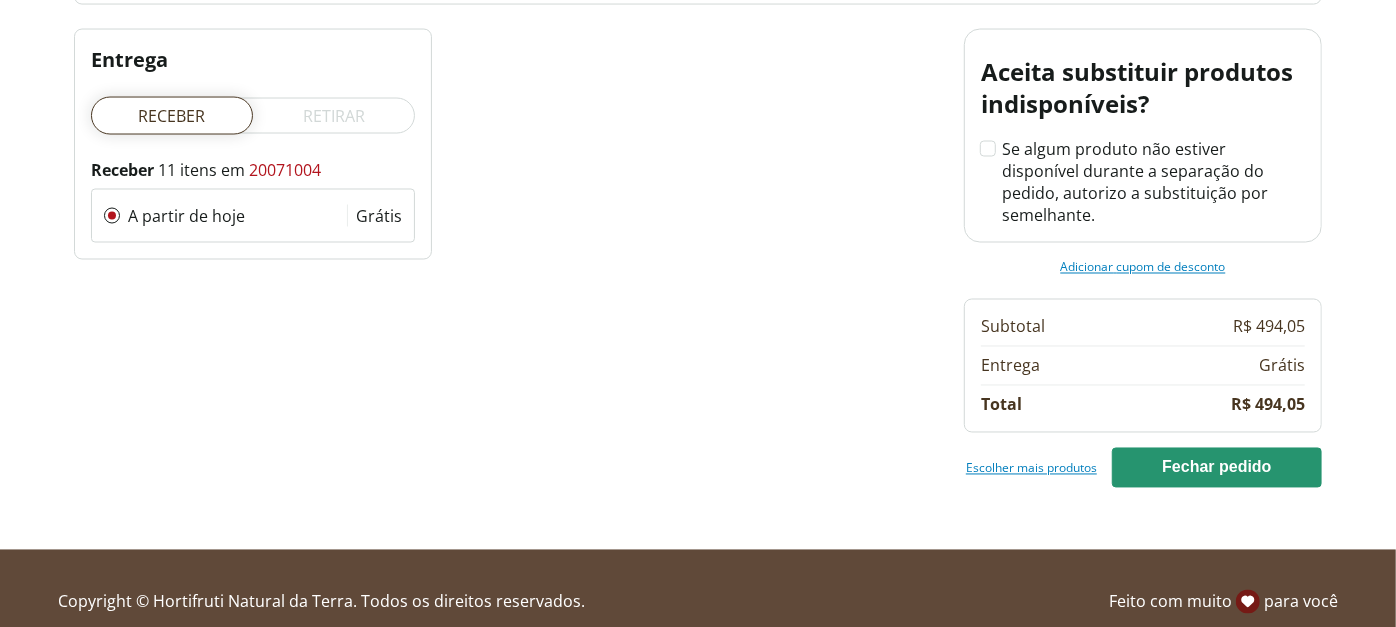 click on "Escolher mais produtos" at bounding box center (1031, 468) 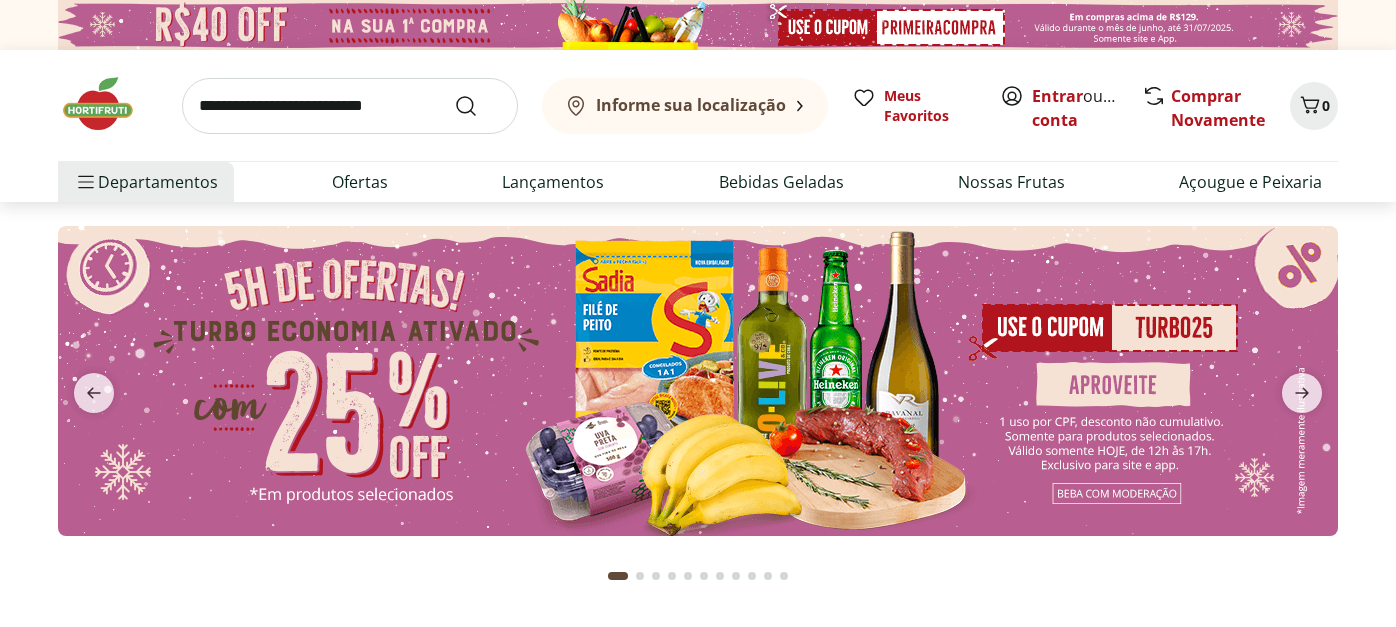 scroll, scrollTop: 0, scrollLeft: 0, axis: both 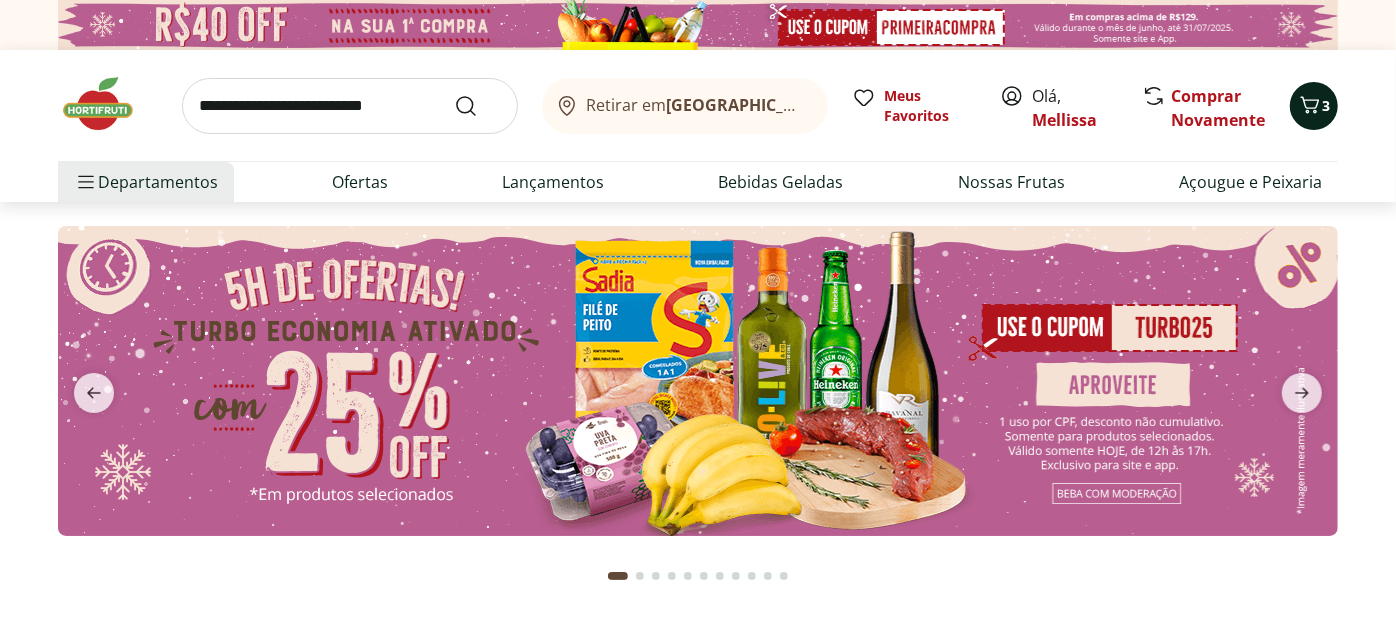 click on "3" at bounding box center (1326, 105) 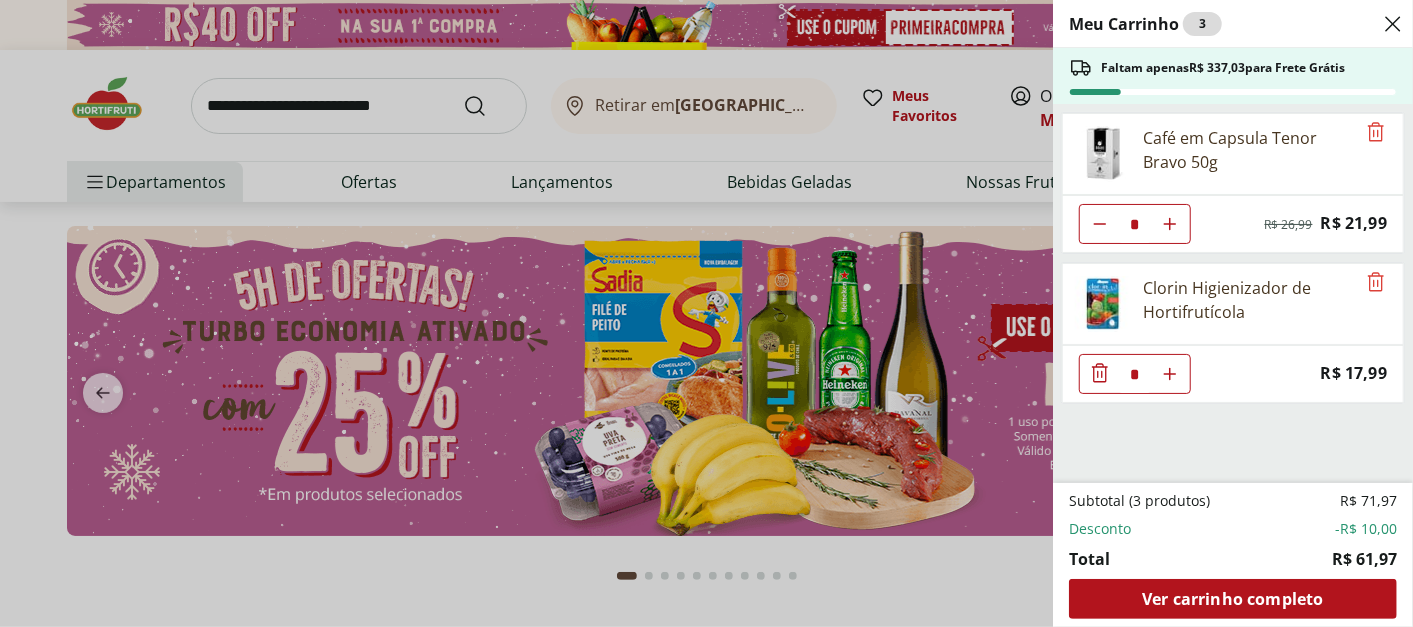 click on "Café em Capsula Tenor Bravo 50g * Original price: R$ 26,99 Price: R$ 21,99 Clorin Higienizador de Hortifrutícola * Price: R$ 17,99" at bounding box center [1231, 293] 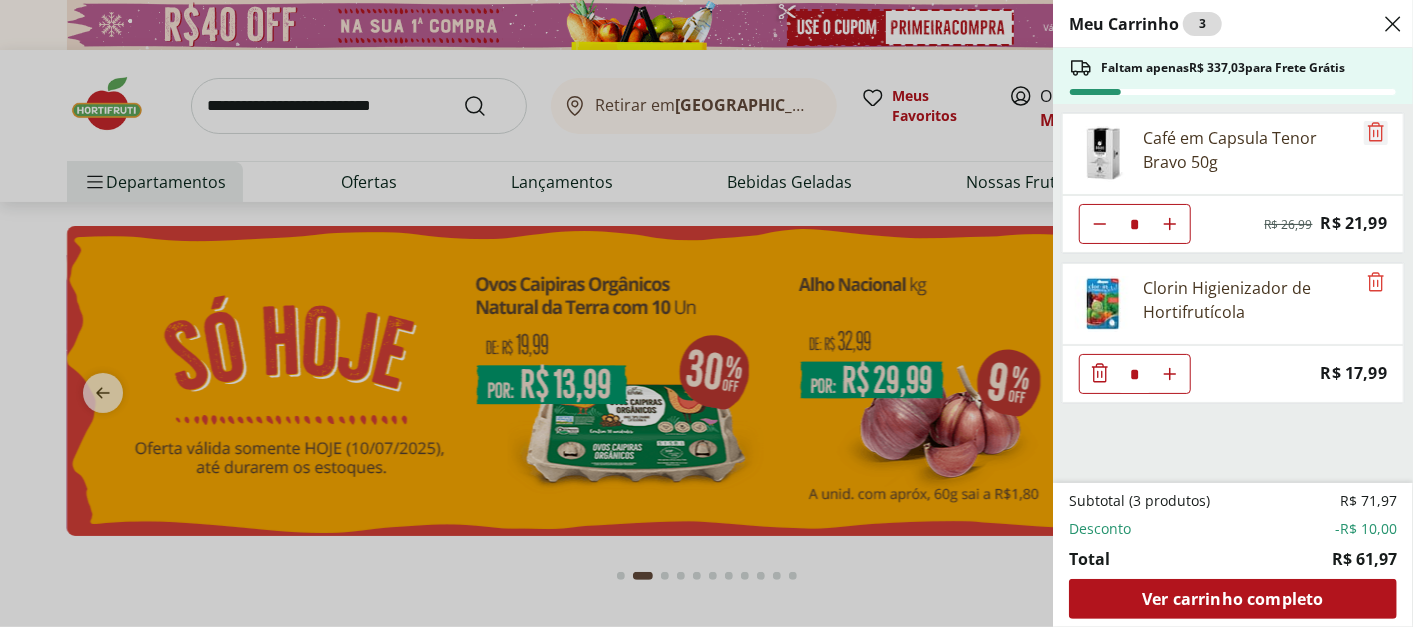 click 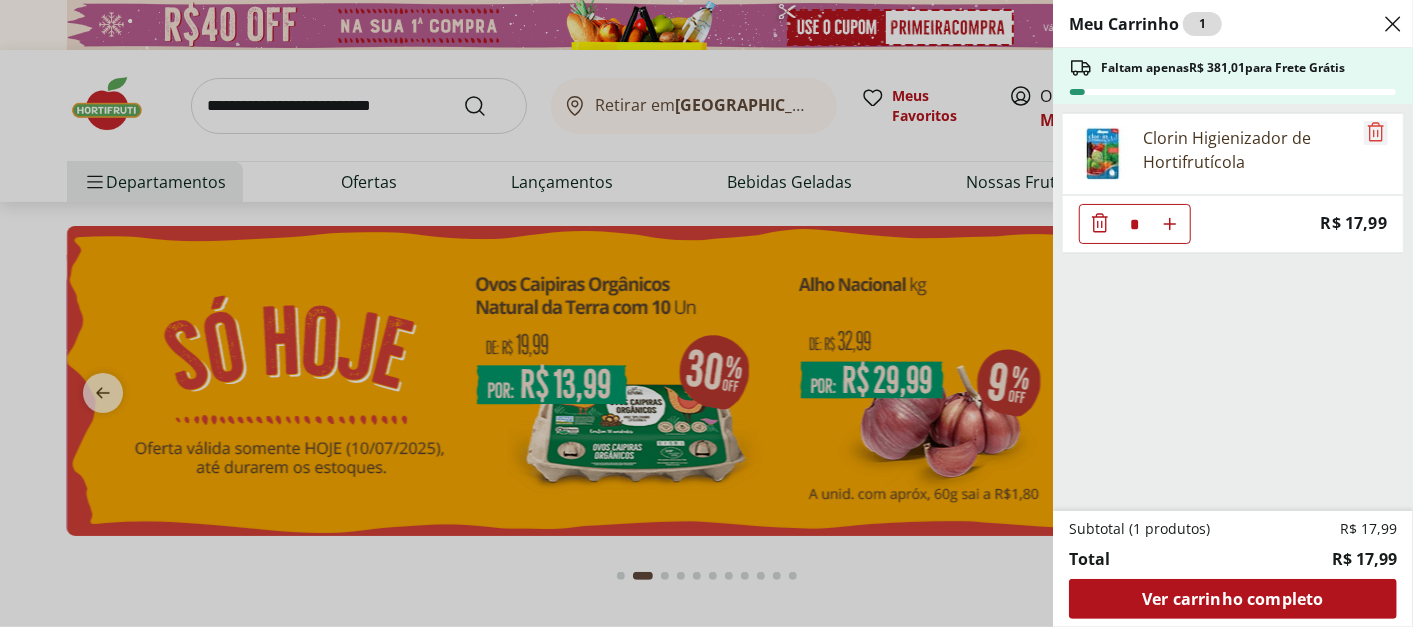 click 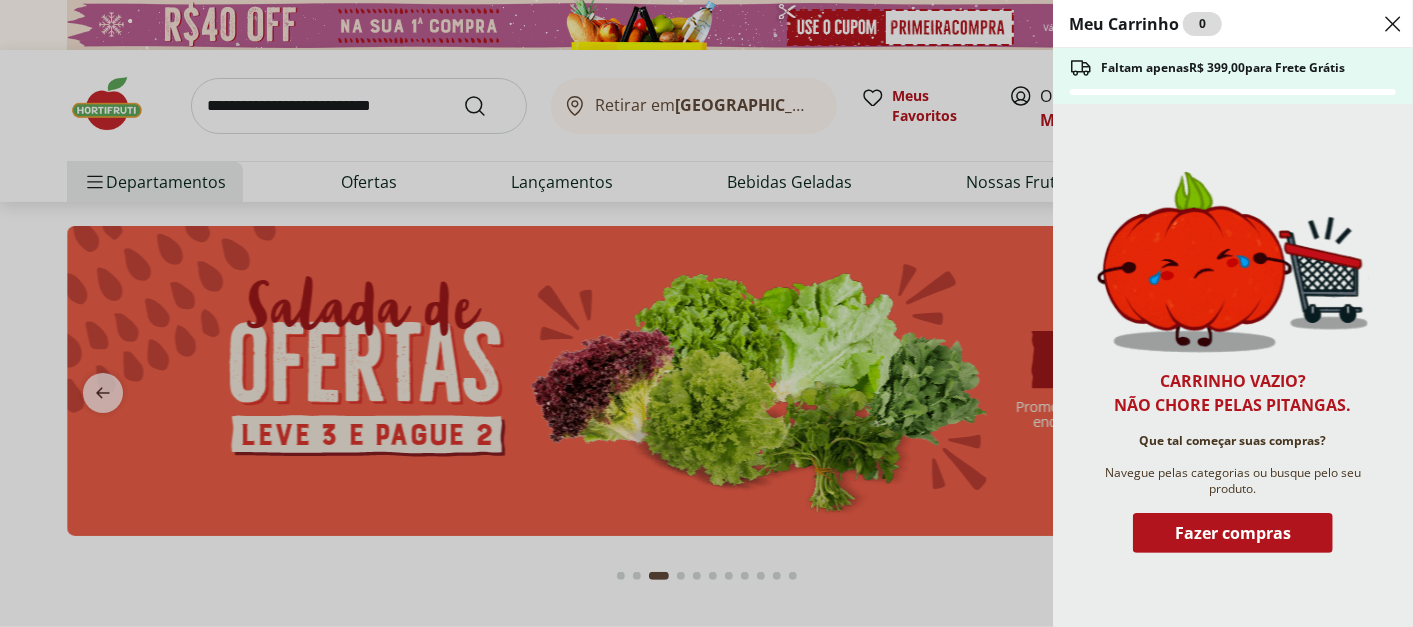 click on "Meu Carrinho 0 Faltam apenas  R$ 399,00  para Frete Grátis Carrinho vazio?   Não chore pelas pitangas. Que tal começar suas compras? Navegue pelas categorias ou busque pelo seu produto. Fazer compras" at bounding box center [706, 313] 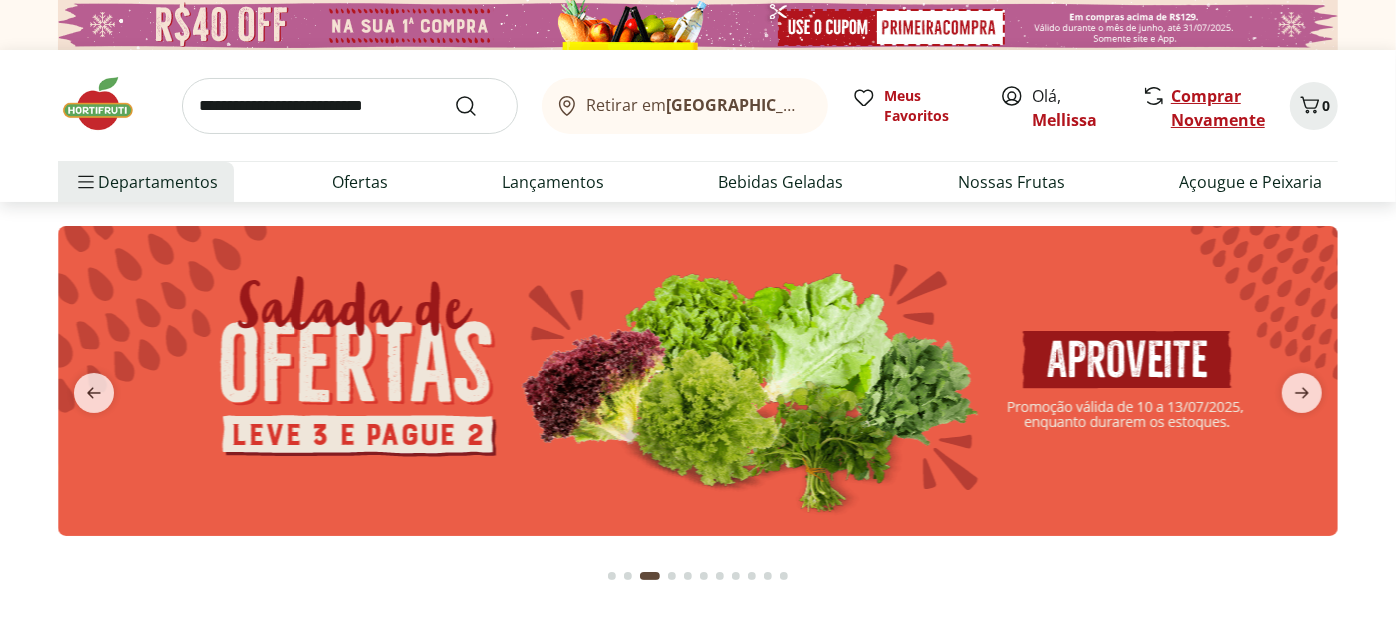 click on "Comprar Novamente" at bounding box center (1218, 108) 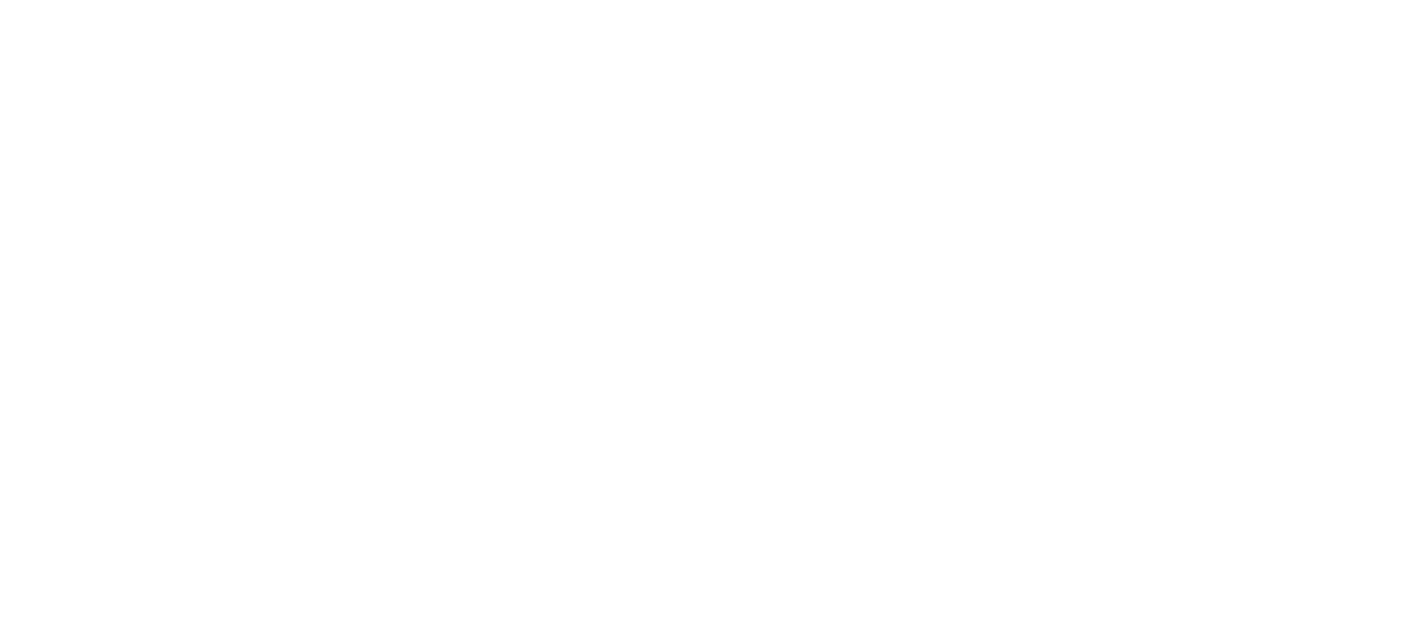 scroll, scrollTop: 0, scrollLeft: 0, axis: both 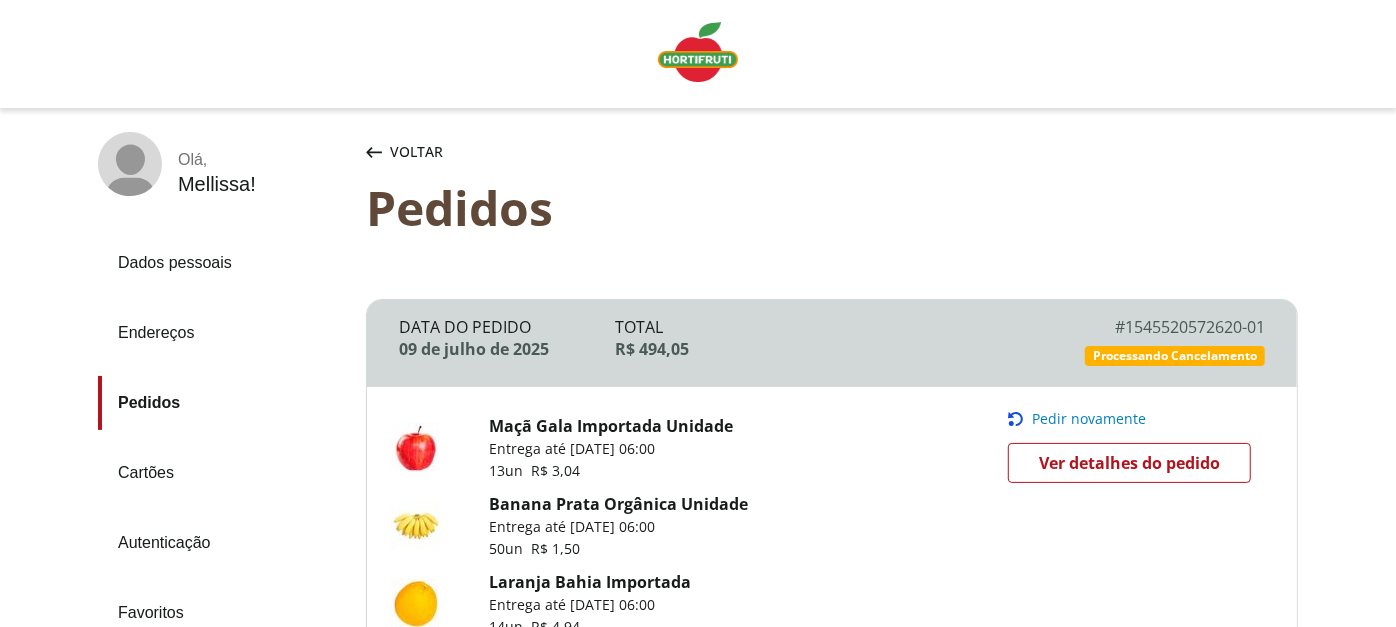 click on "Pedir novamente" at bounding box center (1089, 419) 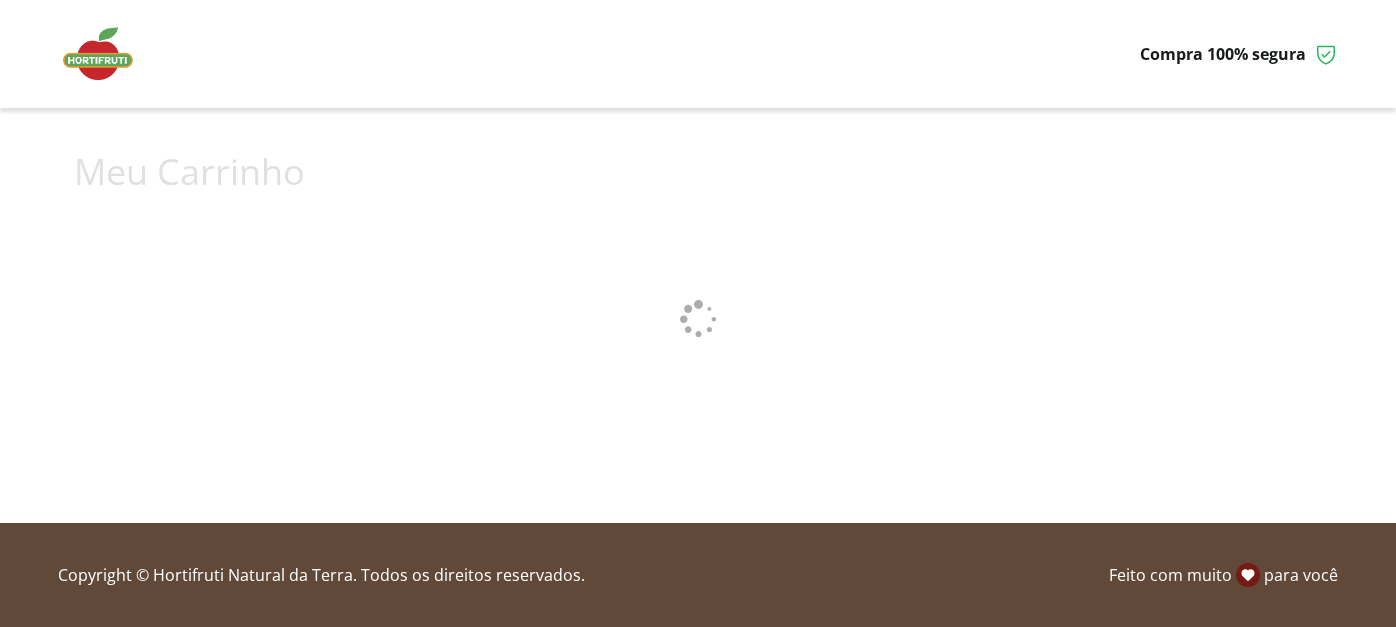 scroll, scrollTop: 0, scrollLeft: 0, axis: both 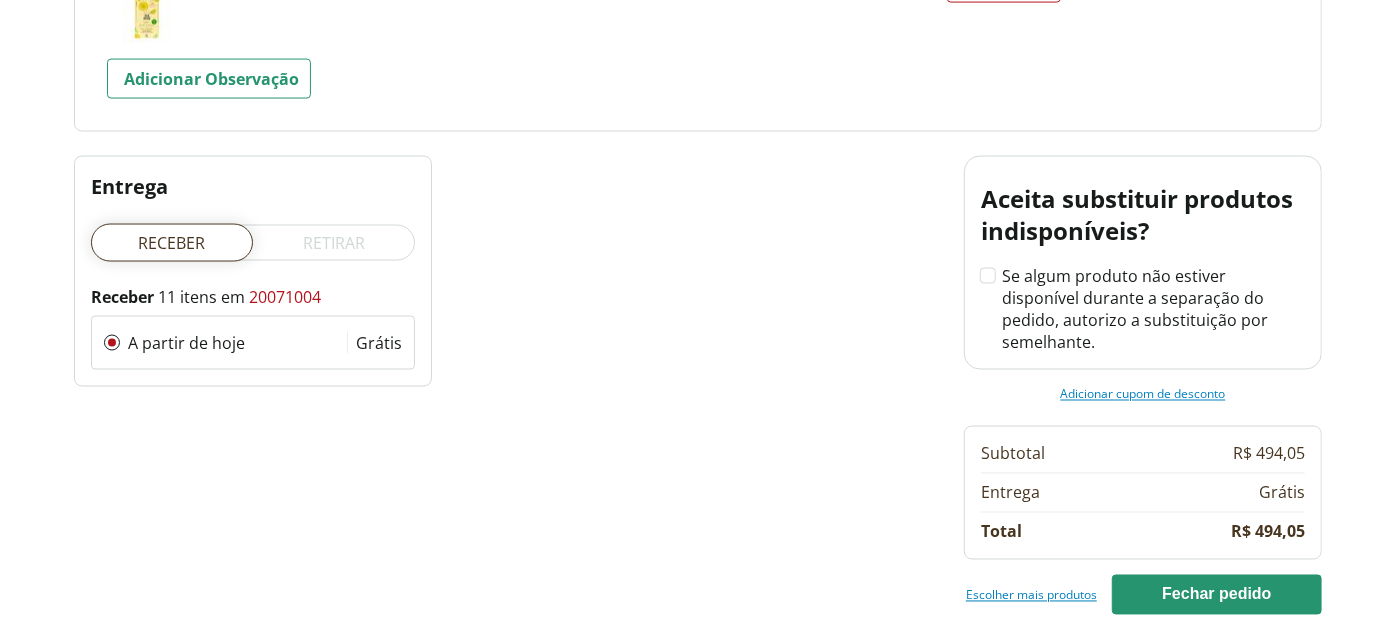 click on "Escolher mais produtos
Imprimir
Fechar pedido
Fechar pedido" at bounding box center [1144, 595] 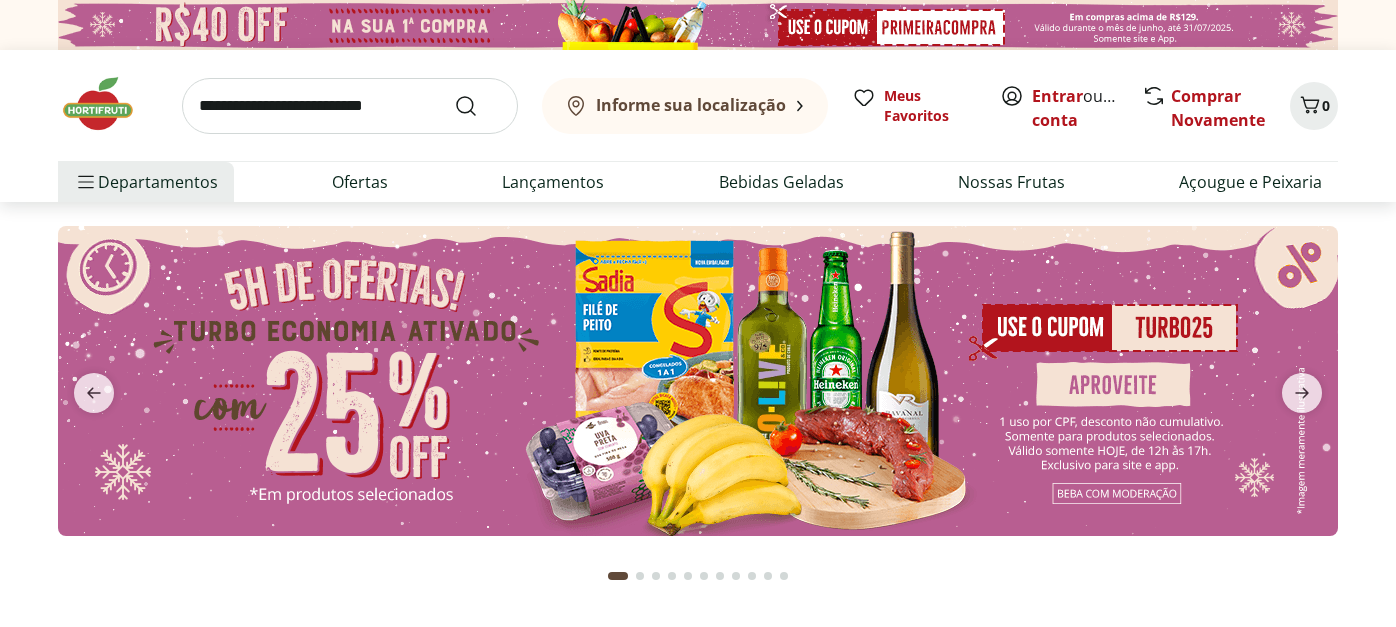 scroll, scrollTop: 0, scrollLeft: 0, axis: both 